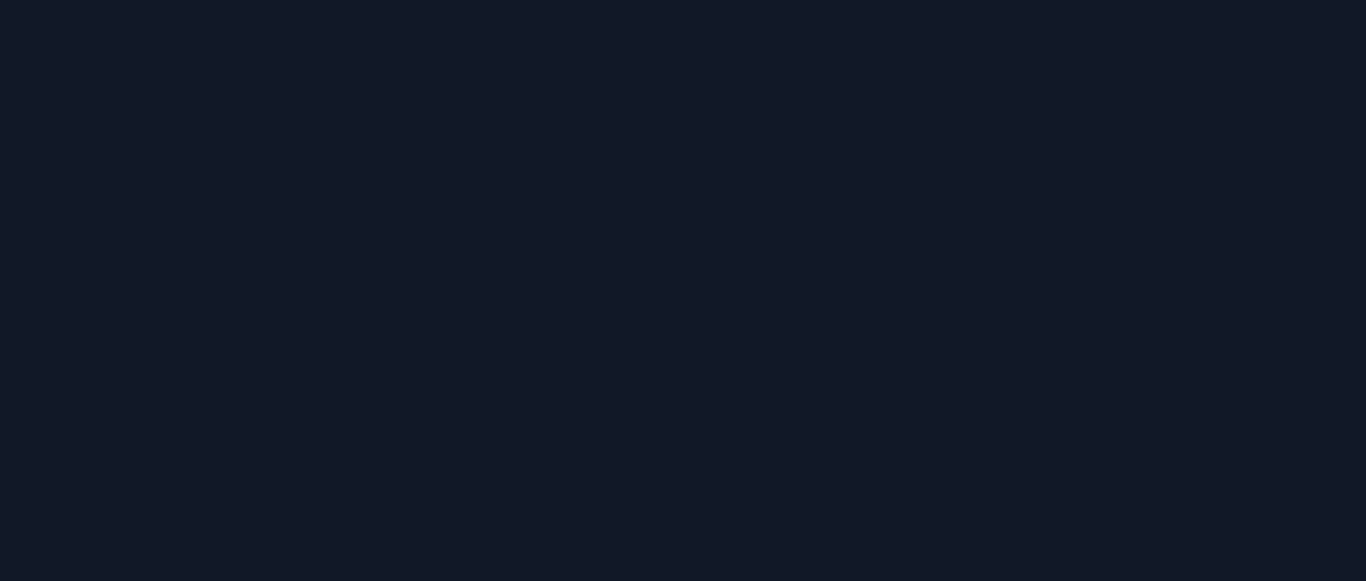 scroll, scrollTop: 0, scrollLeft: 0, axis: both 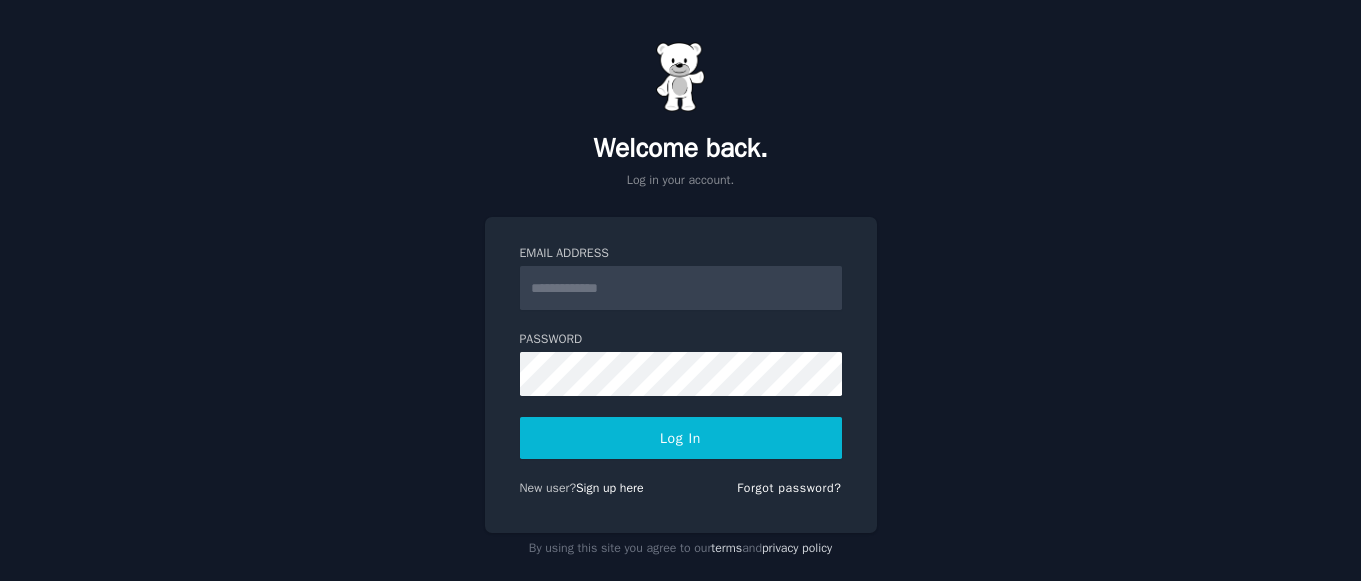 click on "Email Address" at bounding box center (681, 288) 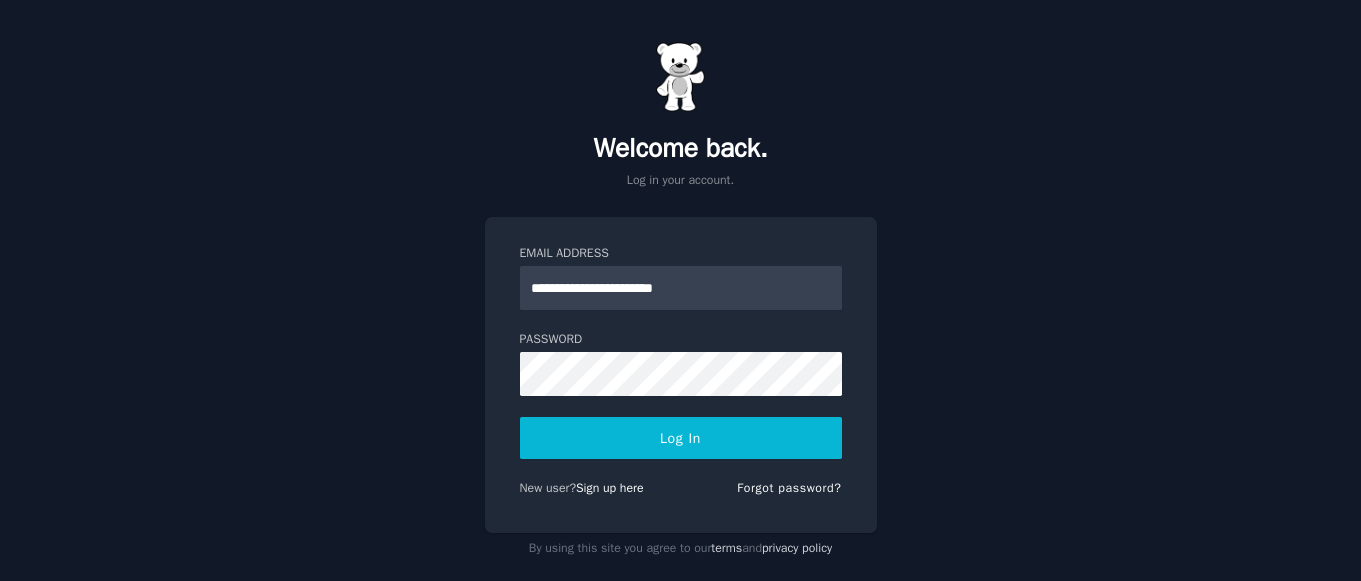 click on "Log In" at bounding box center [681, 438] 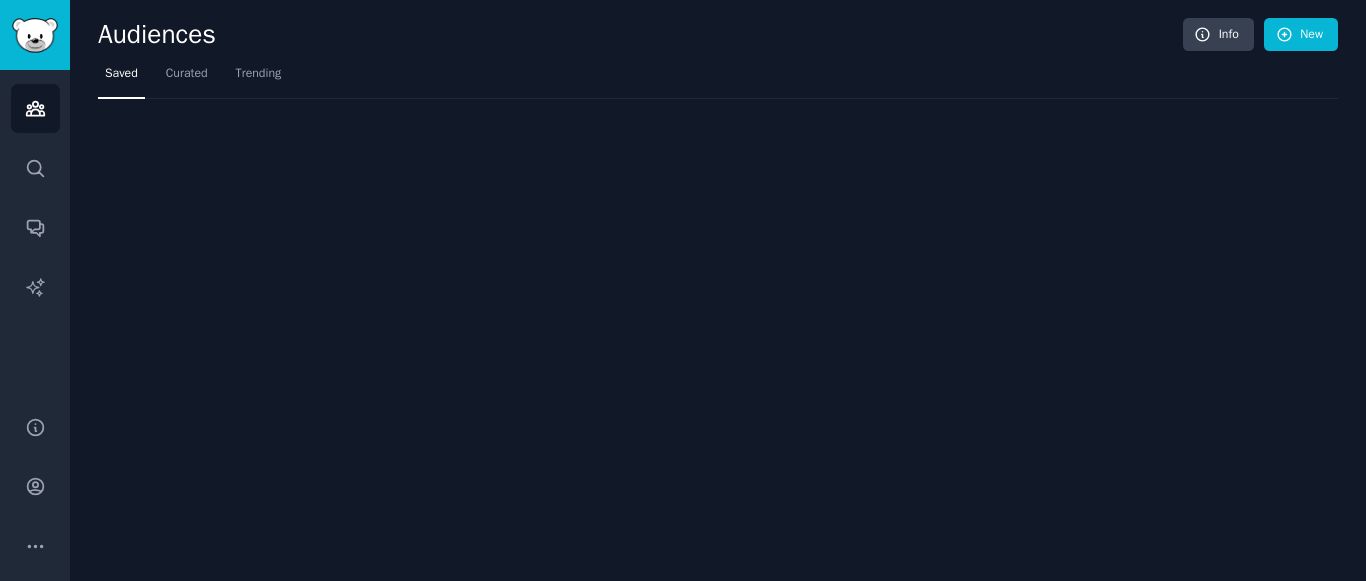scroll, scrollTop: 0, scrollLeft: 0, axis: both 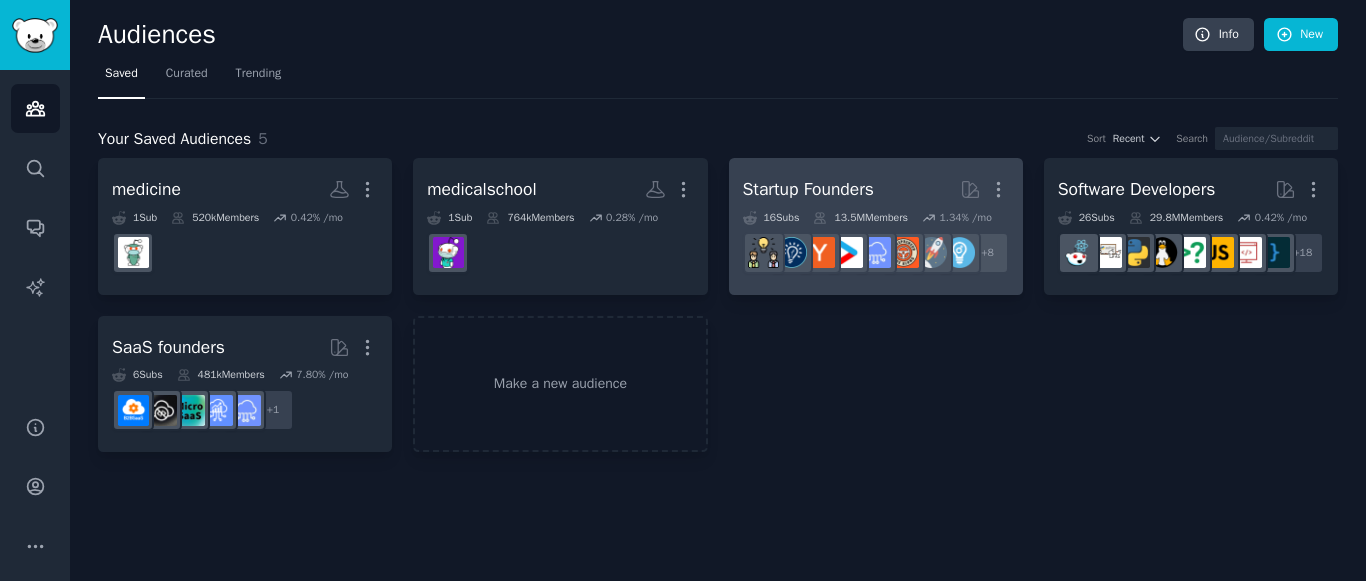 click on "Startup Founders" at bounding box center (808, 189) 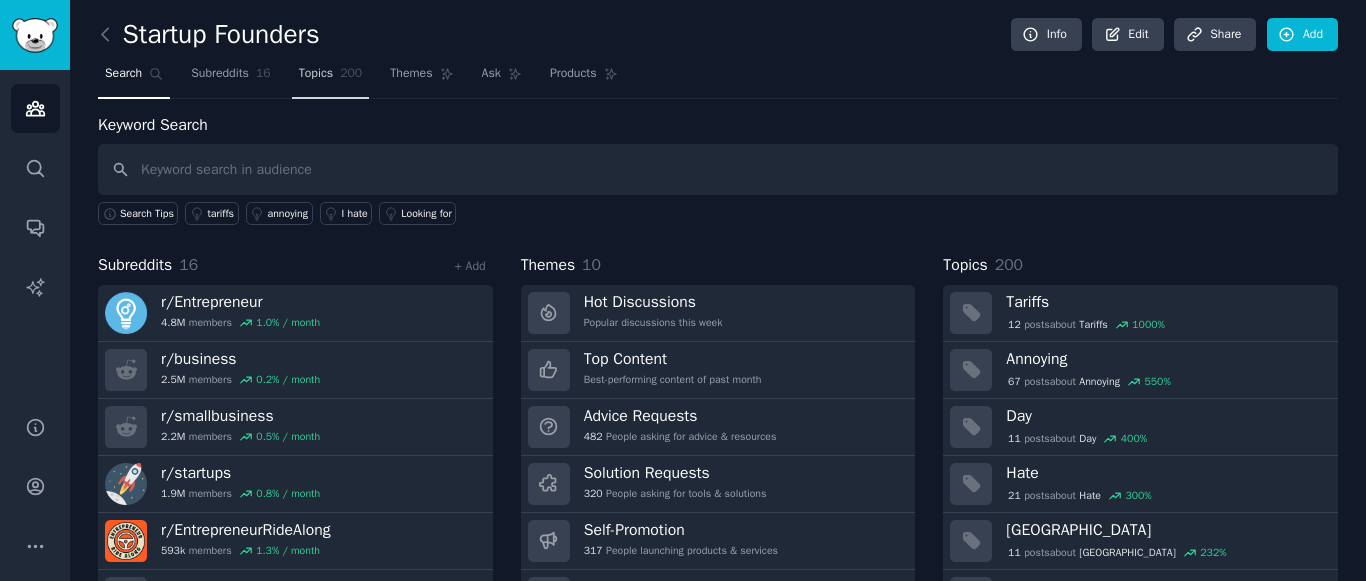 click on "Topics 200" at bounding box center [331, 78] 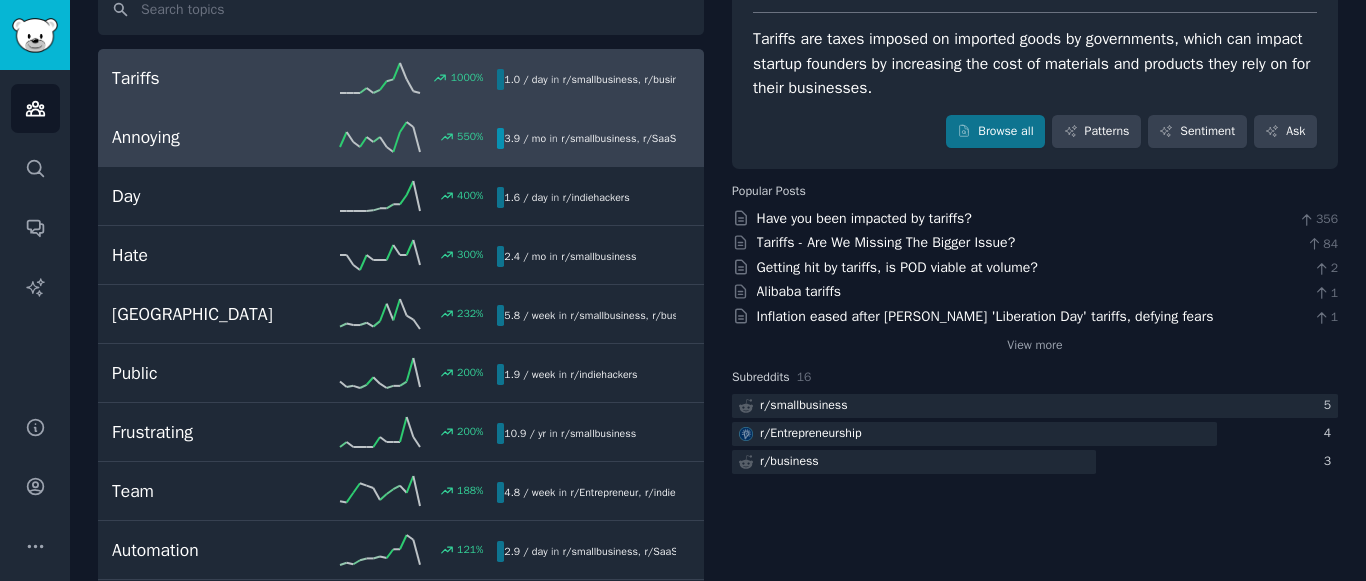scroll, scrollTop: 0, scrollLeft: 0, axis: both 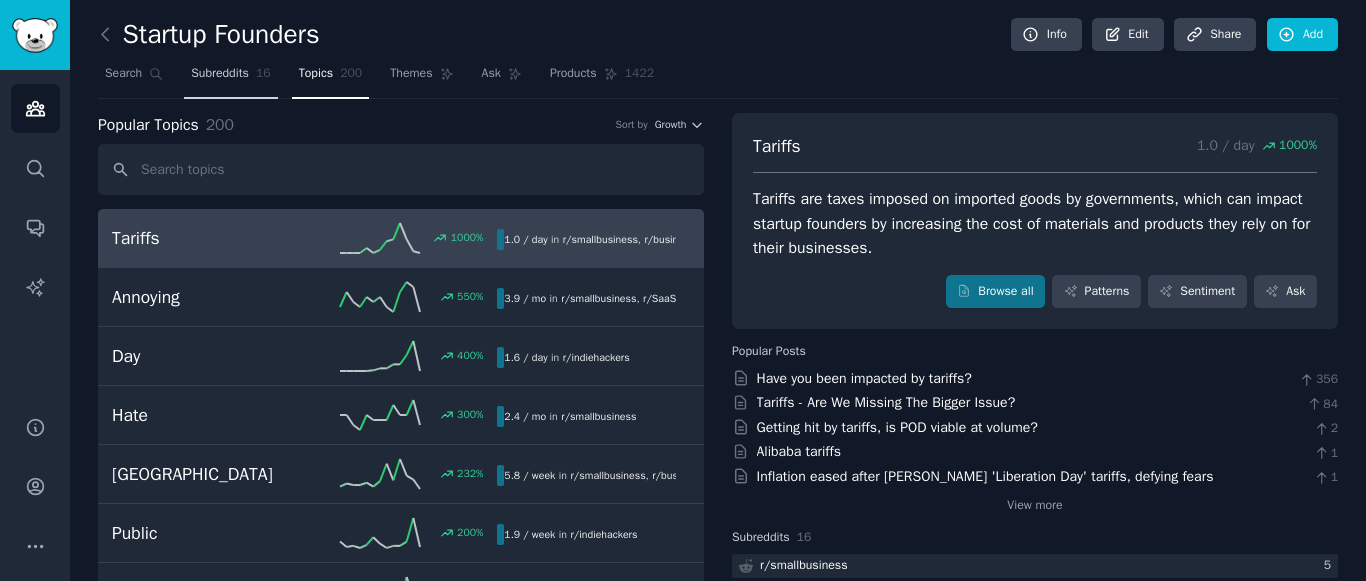 click on "Subreddits" at bounding box center [220, 74] 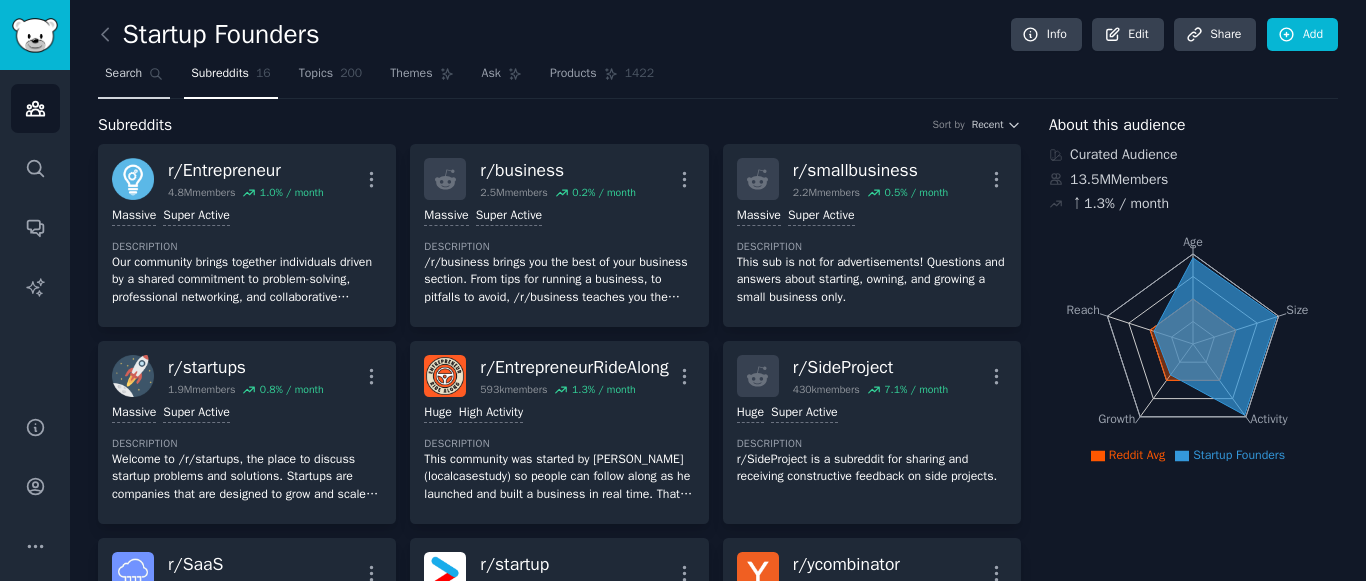 click on "Search" at bounding box center [134, 78] 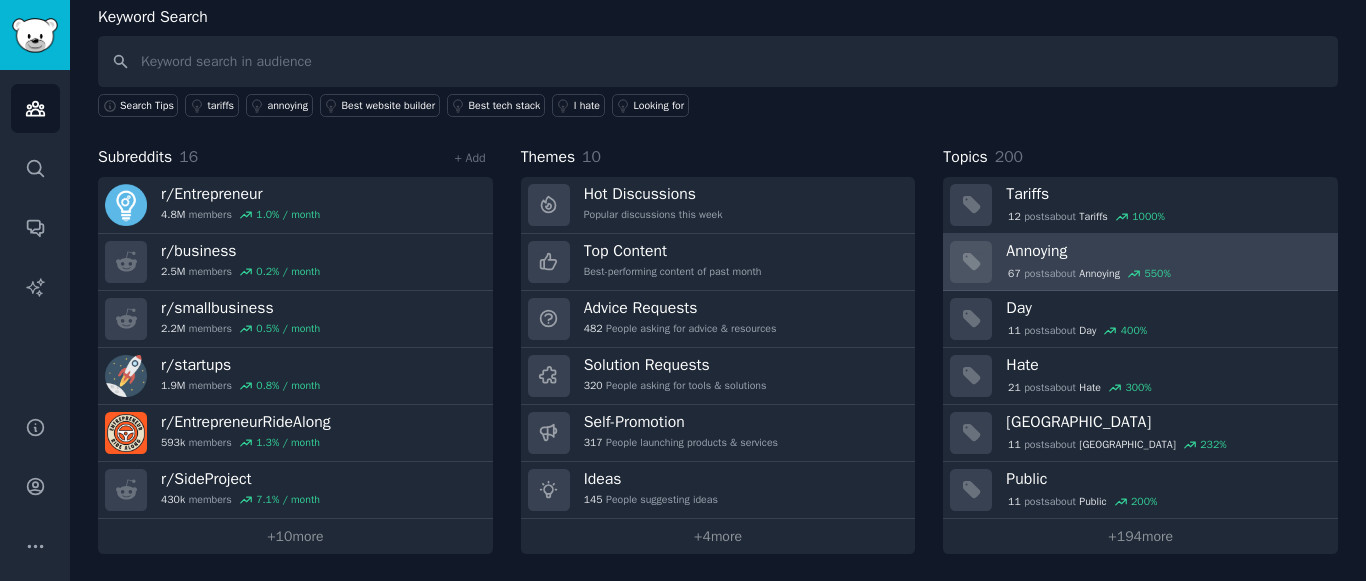 scroll, scrollTop: 109, scrollLeft: 0, axis: vertical 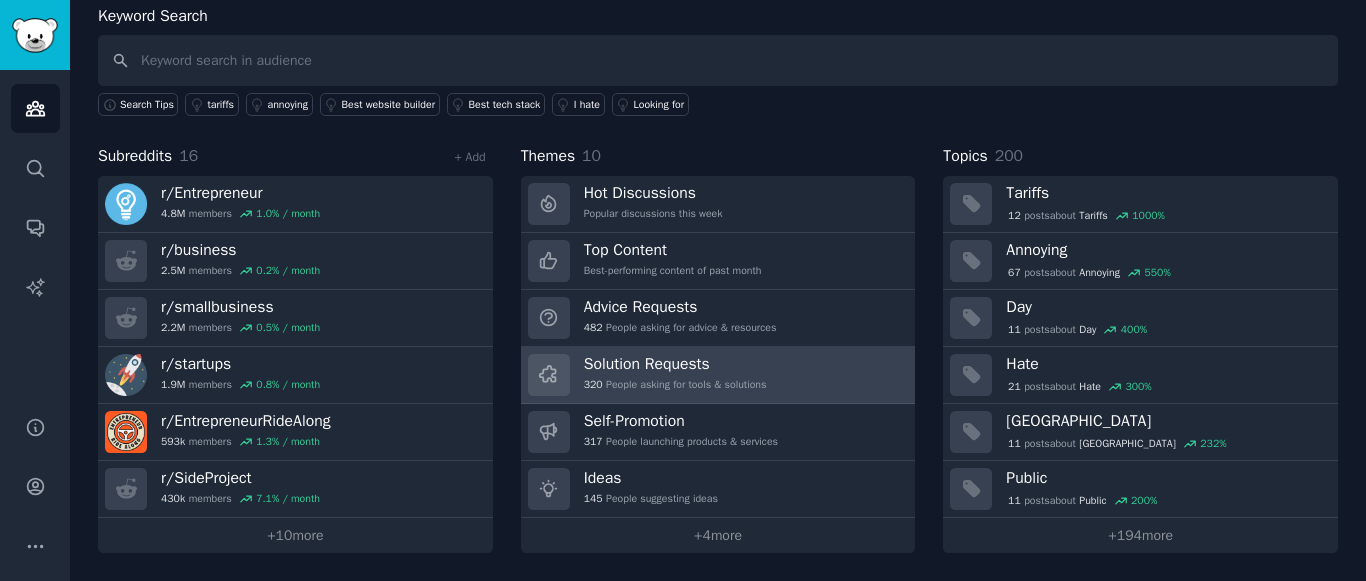 click on "Solution Requests 320 People asking for tools & solutions" at bounding box center [718, 375] 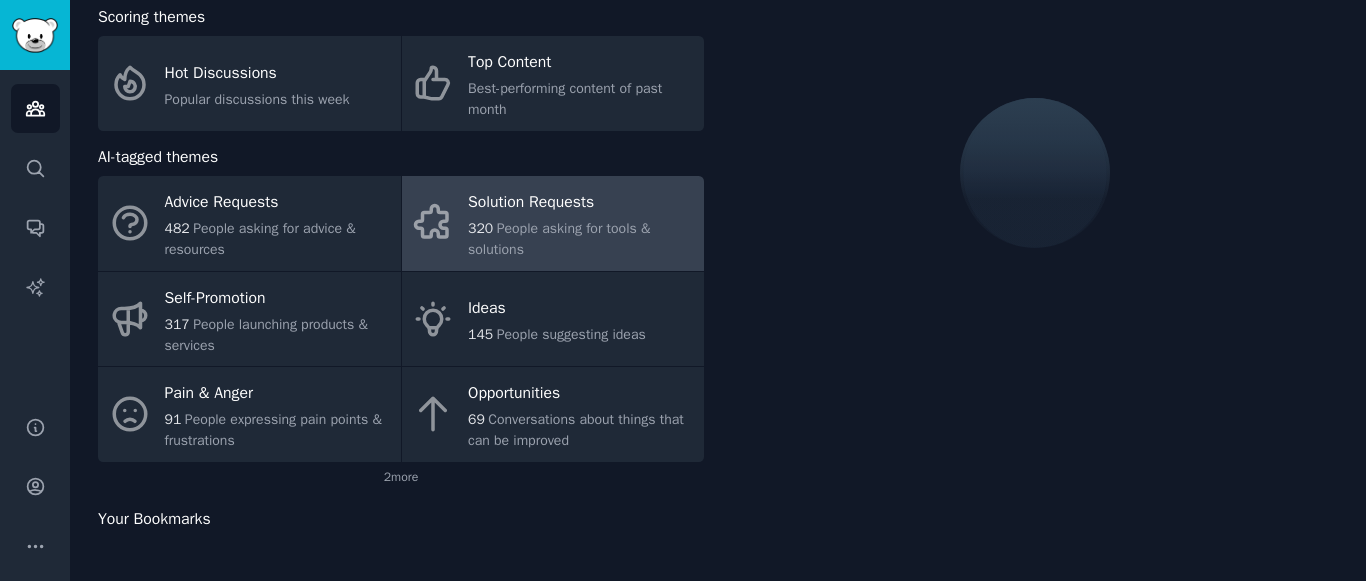 scroll, scrollTop: 109, scrollLeft: 0, axis: vertical 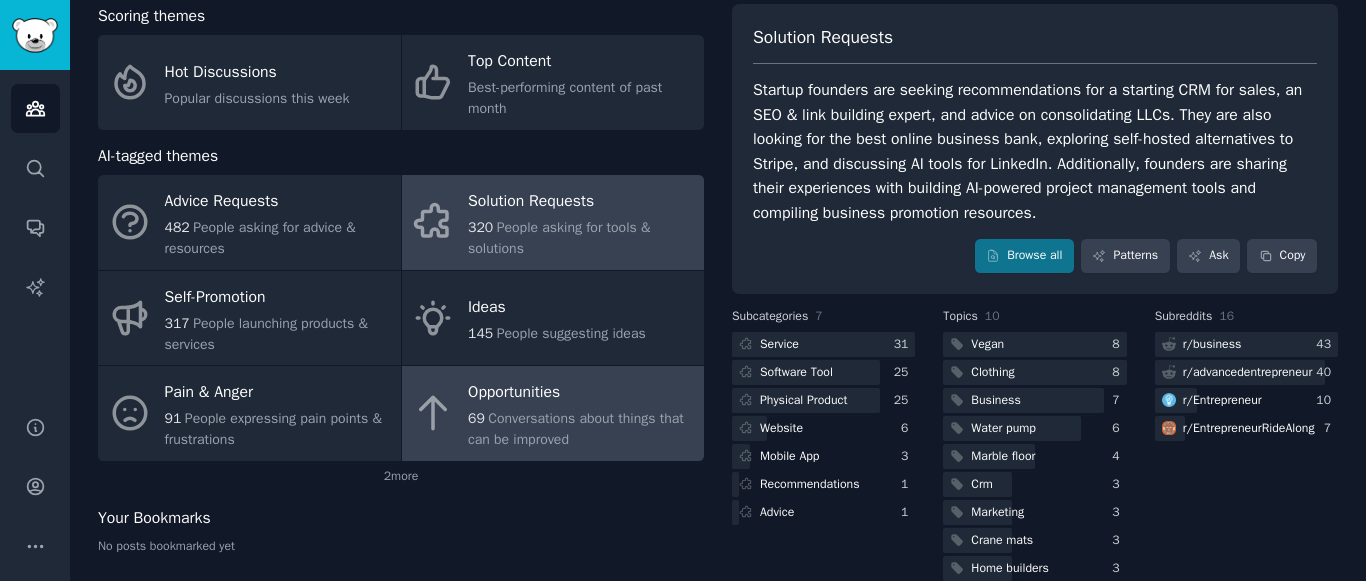 click on "Opportunities" at bounding box center (581, 393) 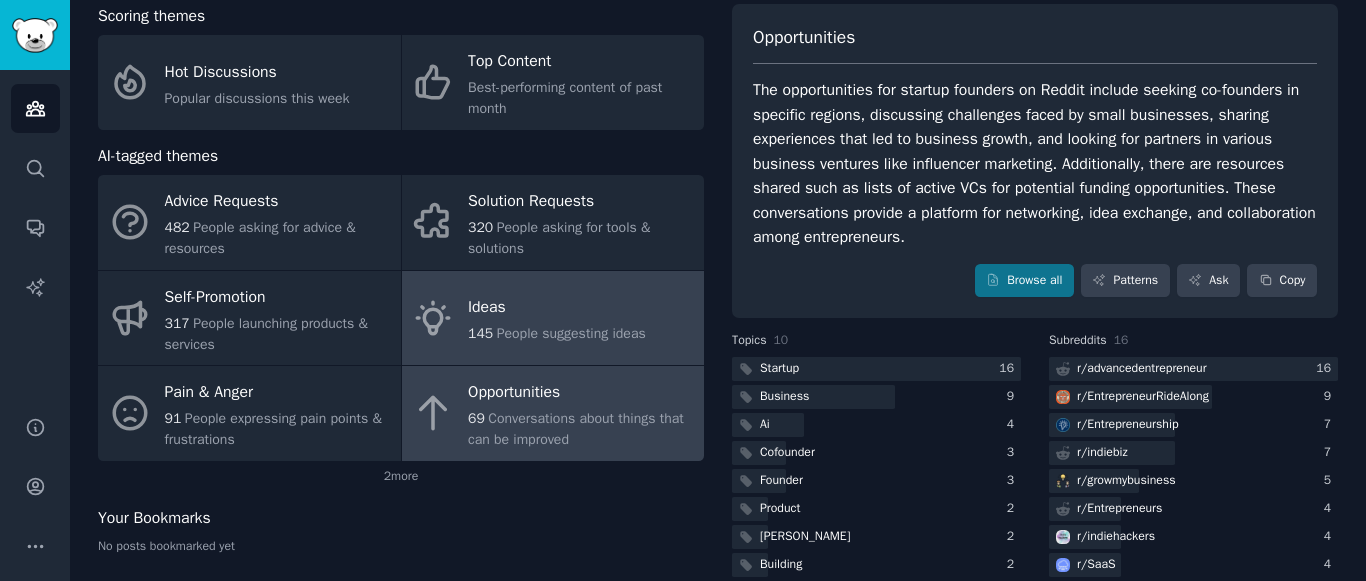 click on "145" at bounding box center (480, 333) 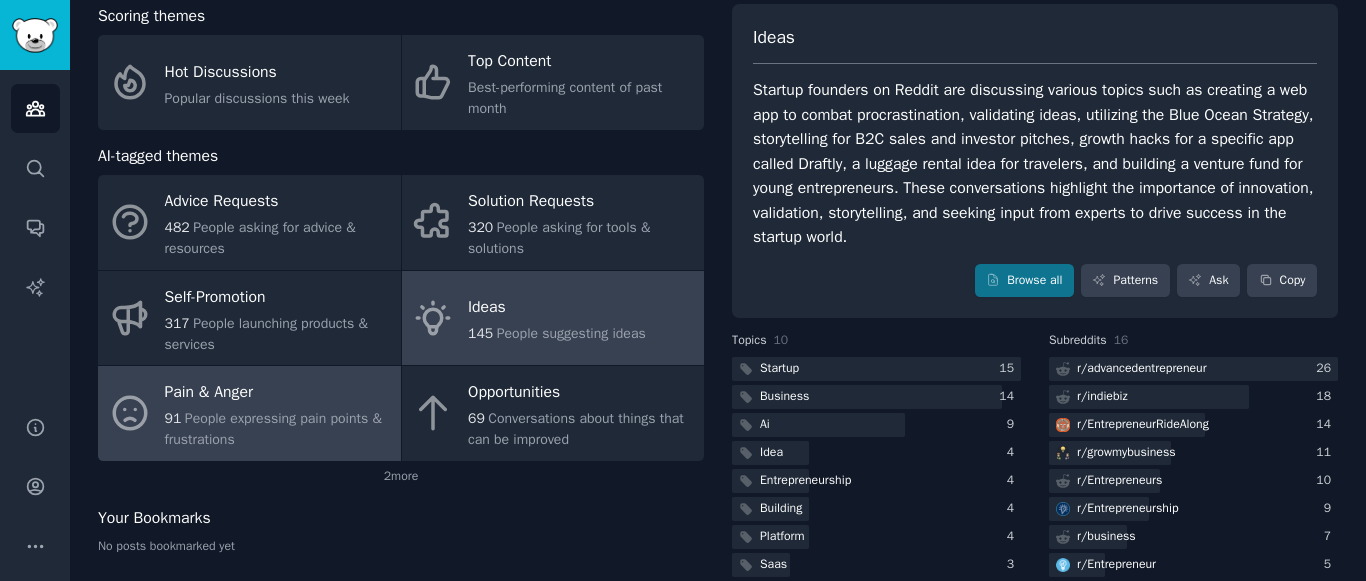 click on "Pain & Anger" at bounding box center (278, 393) 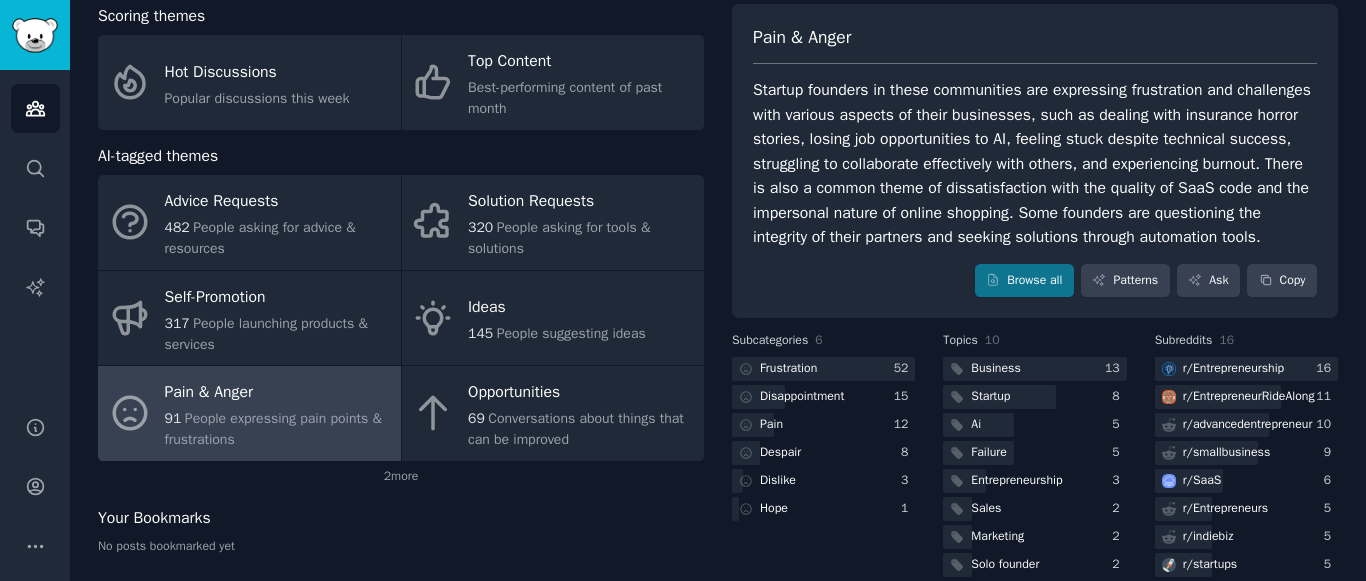 scroll, scrollTop: 0, scrollLeft: 0, axis: both 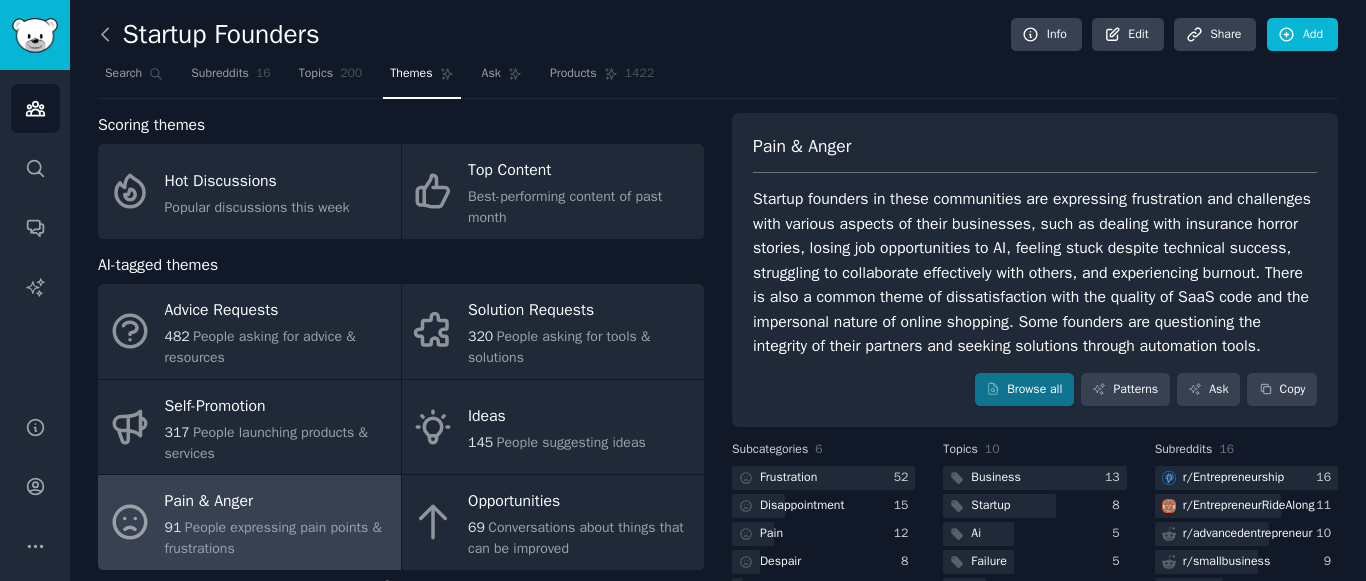 click 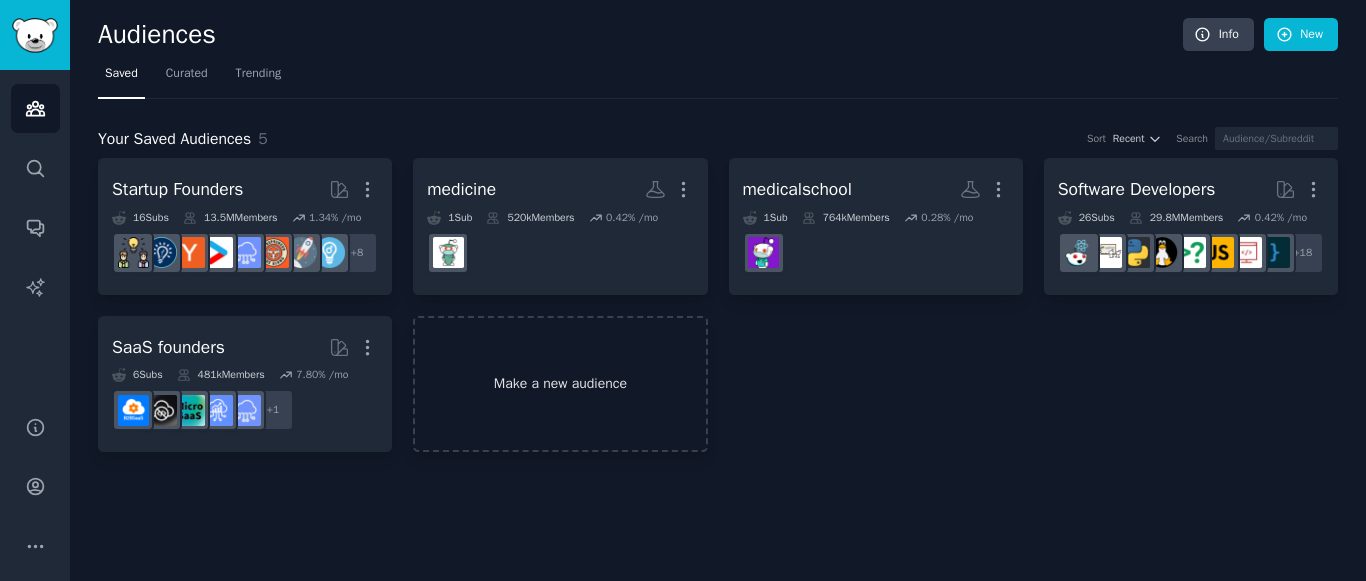 click on "Make a new audience" at bounding box center (560, 384) 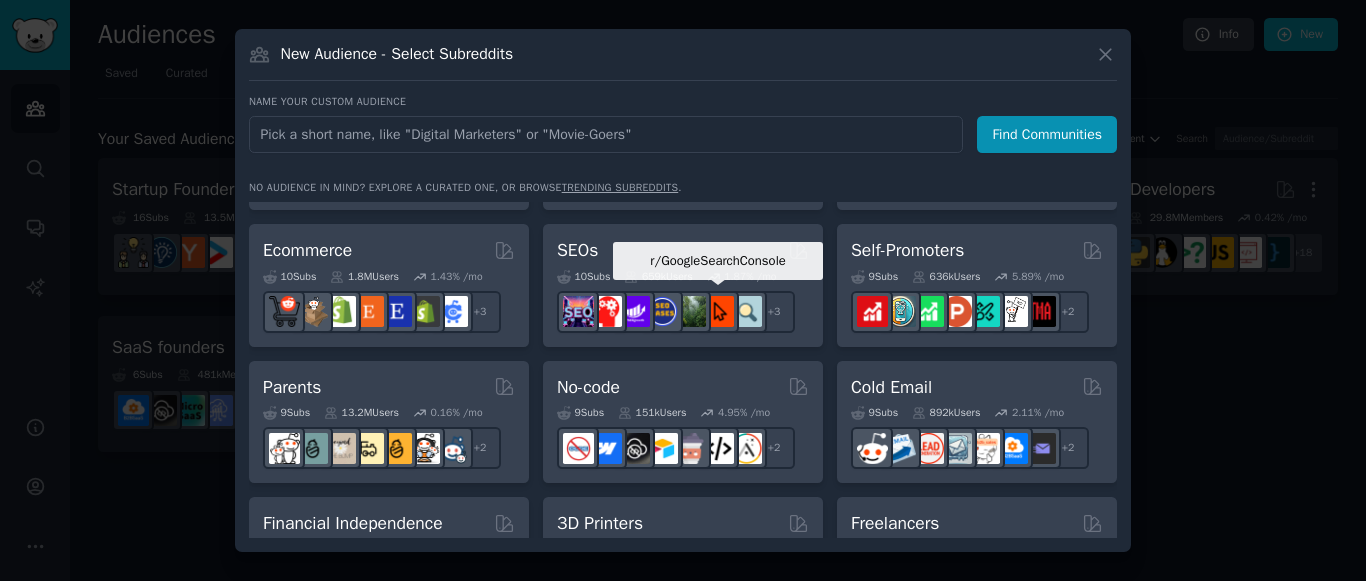 scroll, scrollTop: 796, scrollLeft: 0, axis: vertical 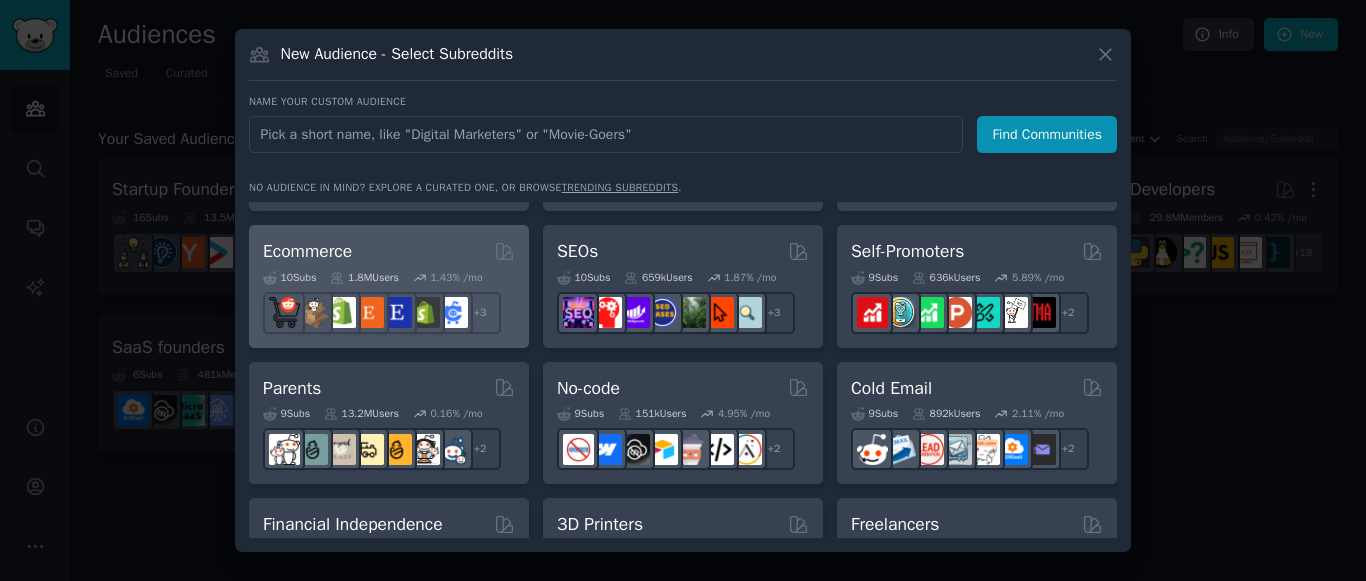 click on "10  Sub s 1.8M  Users 1.43 % /mo r/dropship + 3" at bounding box center [389, 299] 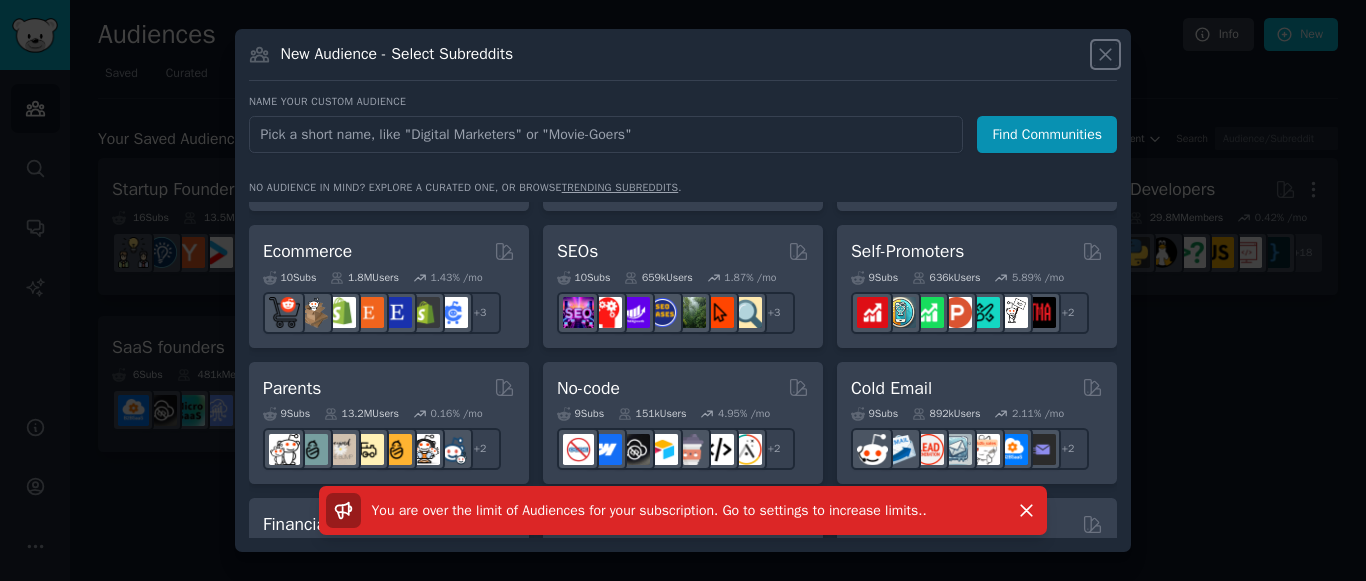 click 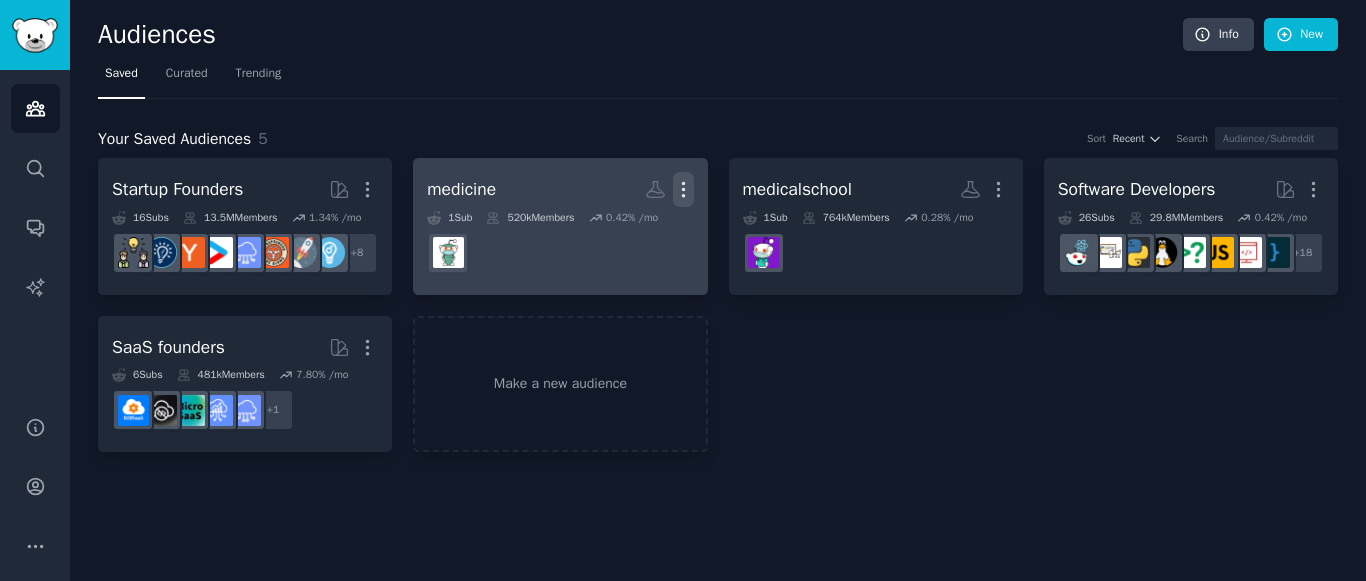 click 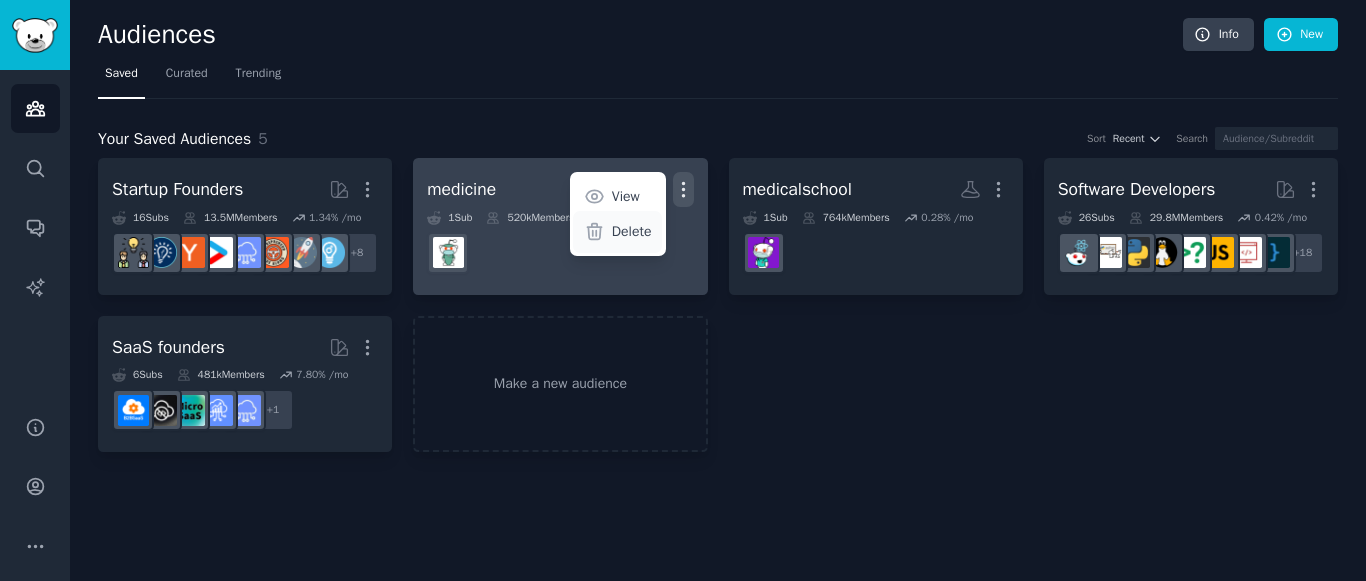 click on "Delete" at bounding box center [632, 231] 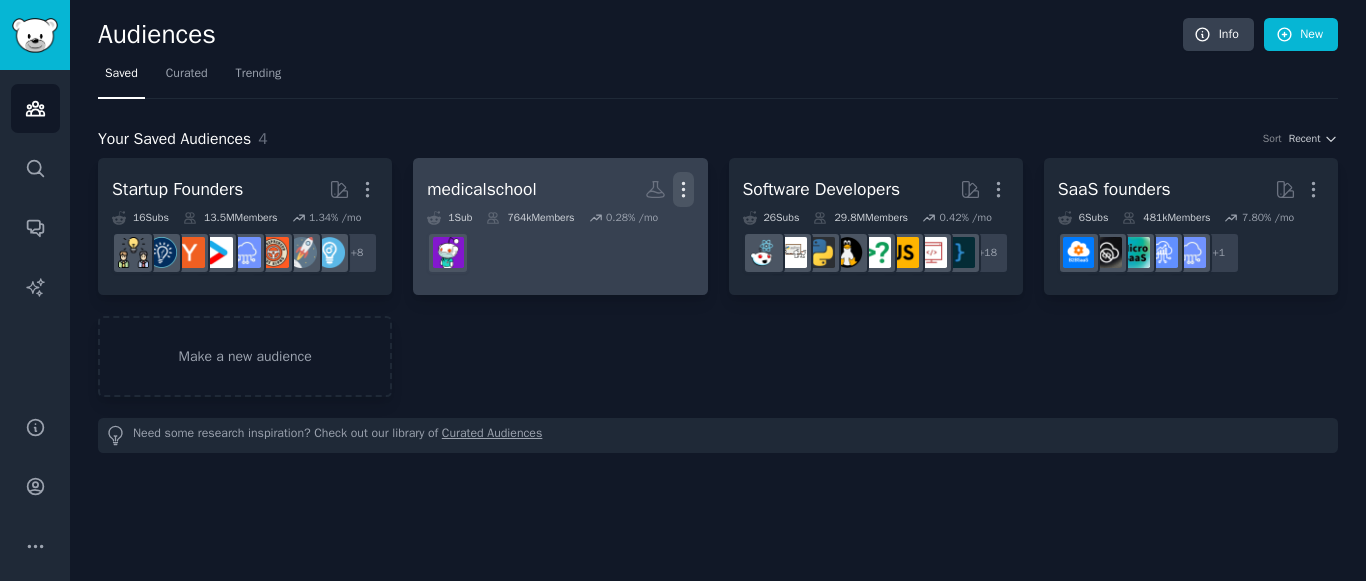 click 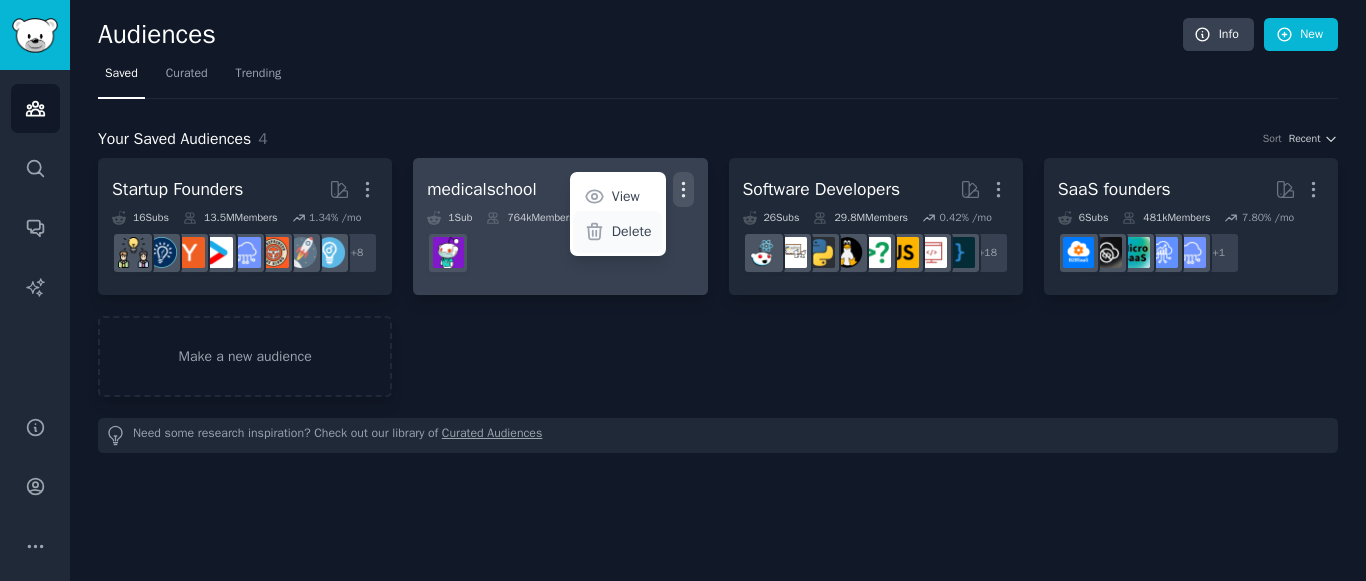 click on "Delete" at bounding box center [617, 232] 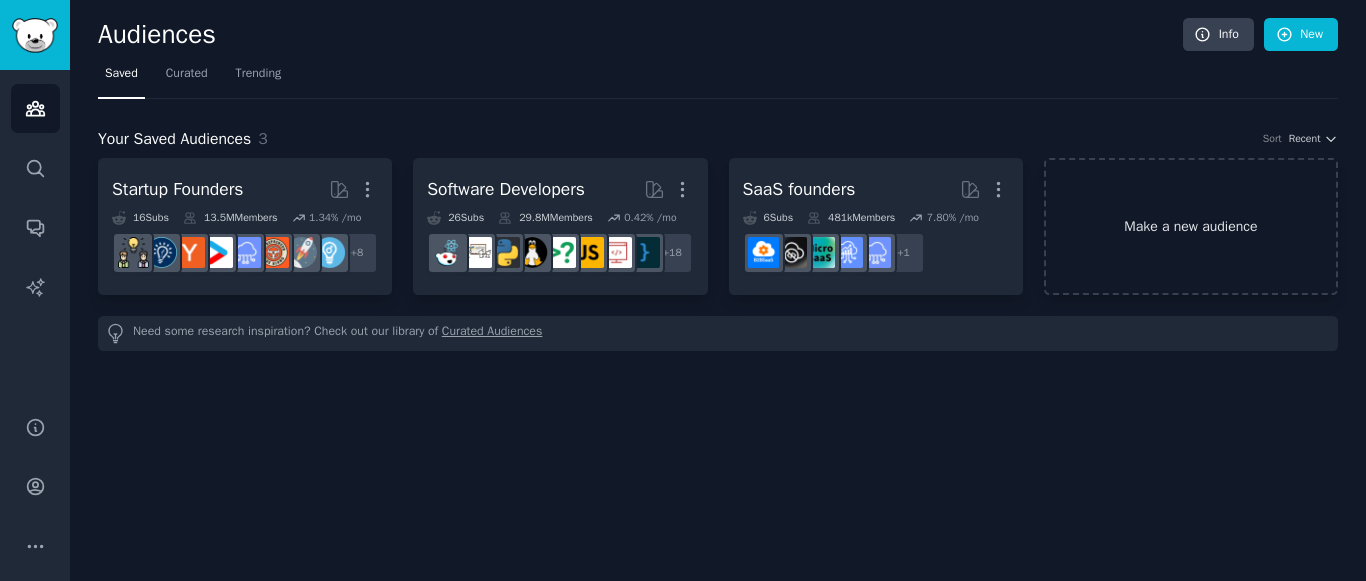 click on "Make a new audience" at bounding box center [1191, 226] 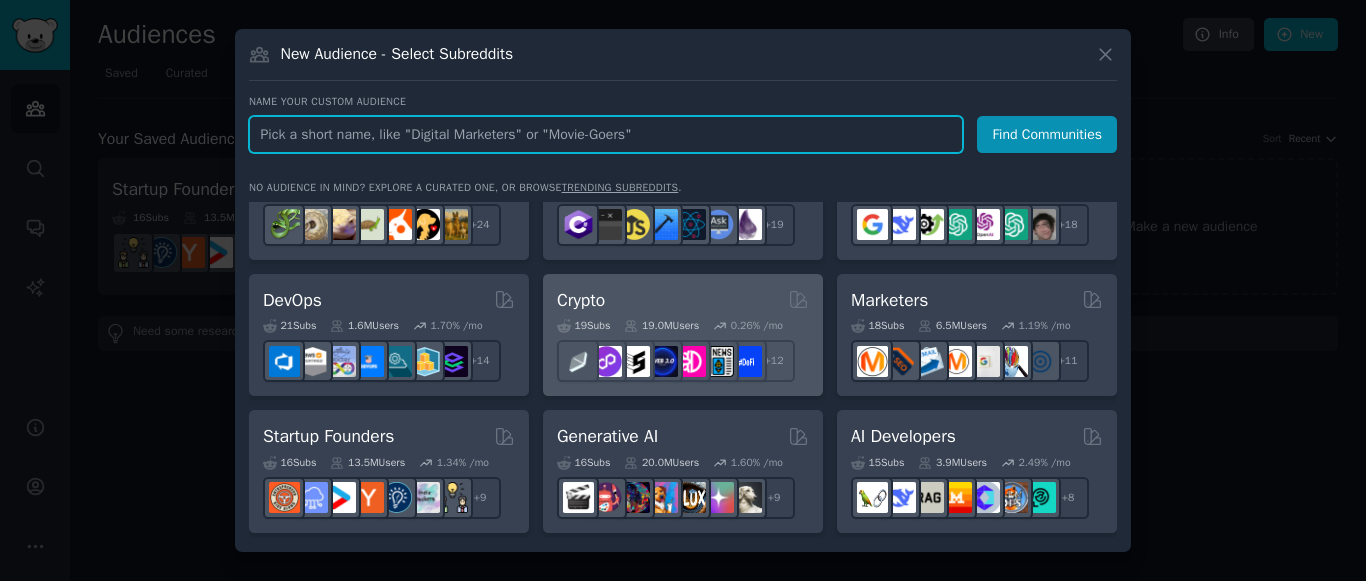 scroll, scrollTop: 71, scrollLeft: 0, axis: vertical 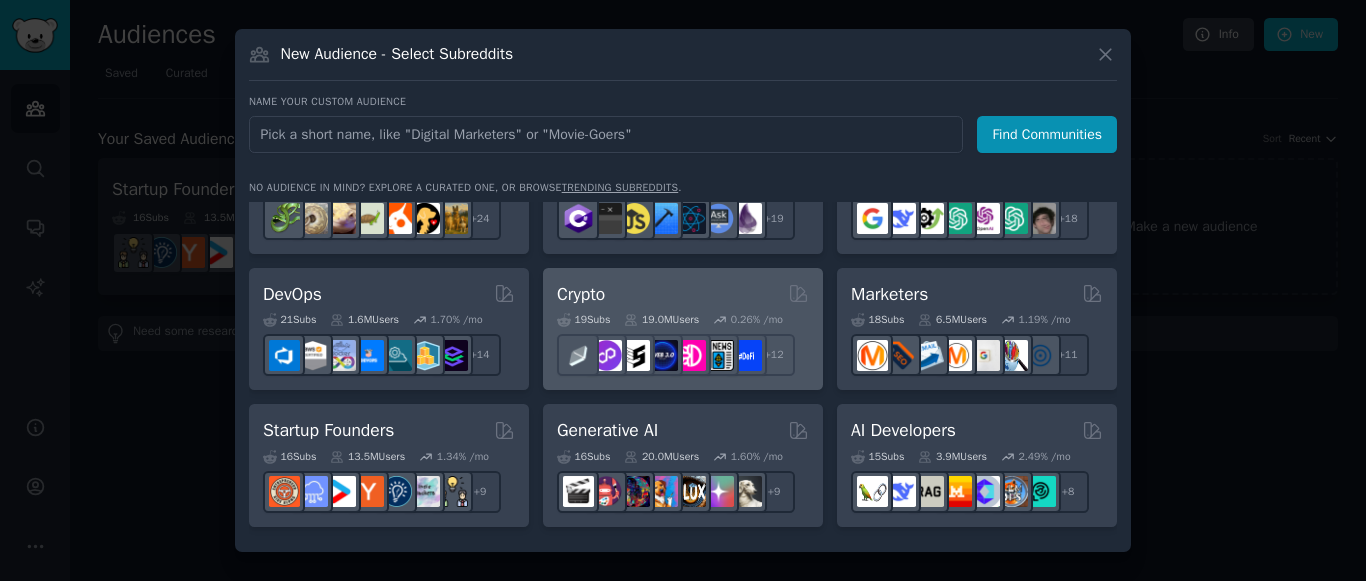click on "Crypto 19  Sub s 19.0M  Users 0.26 % /mo r/web3 + 12" at bounding box center [683, 329] 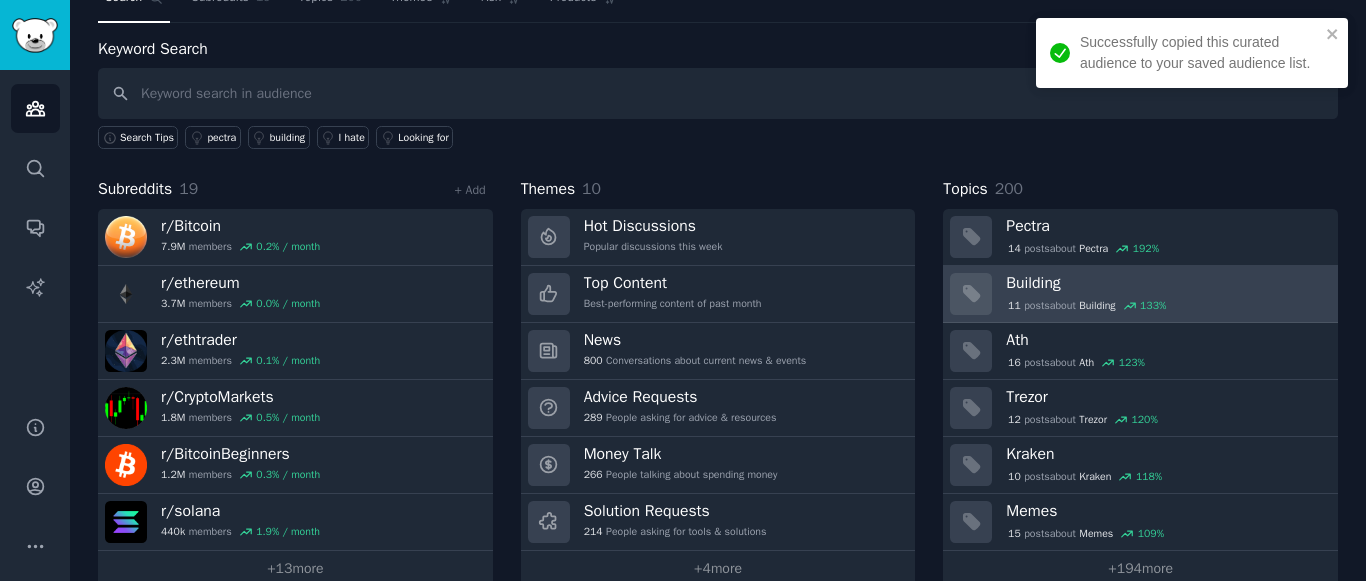 scroll, scrollTop: 77, scrollLeft: 0, axis: vertical 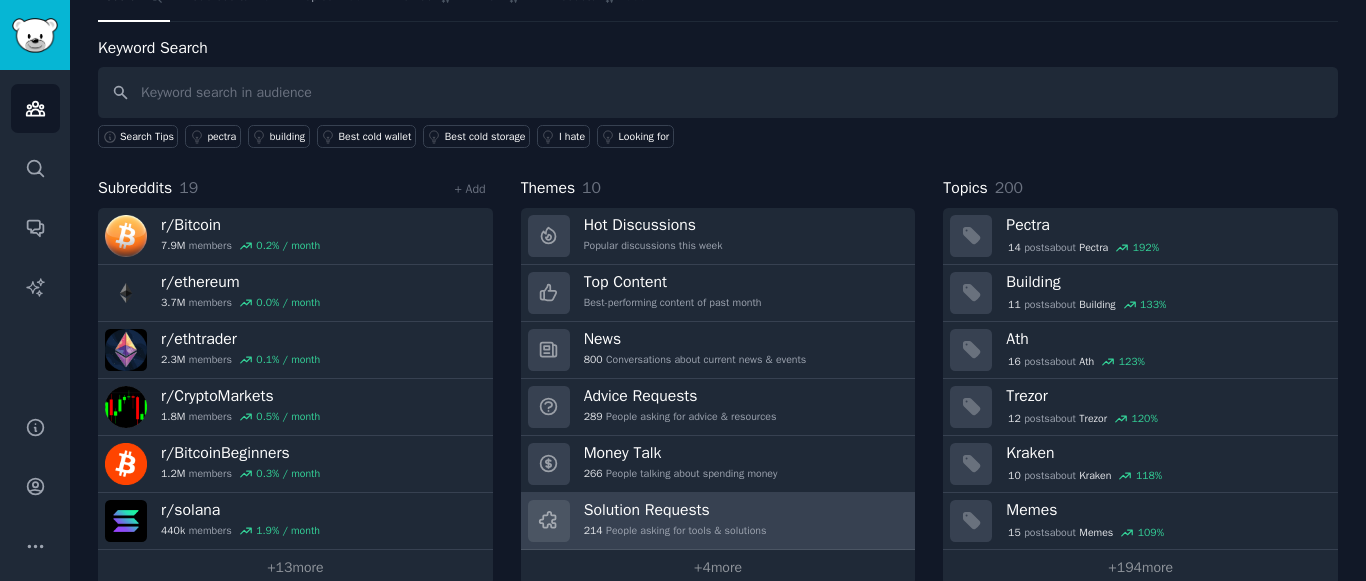 click on "Solution Requests 214 People asking for tools & solutions" at bounding box center [675, 521] 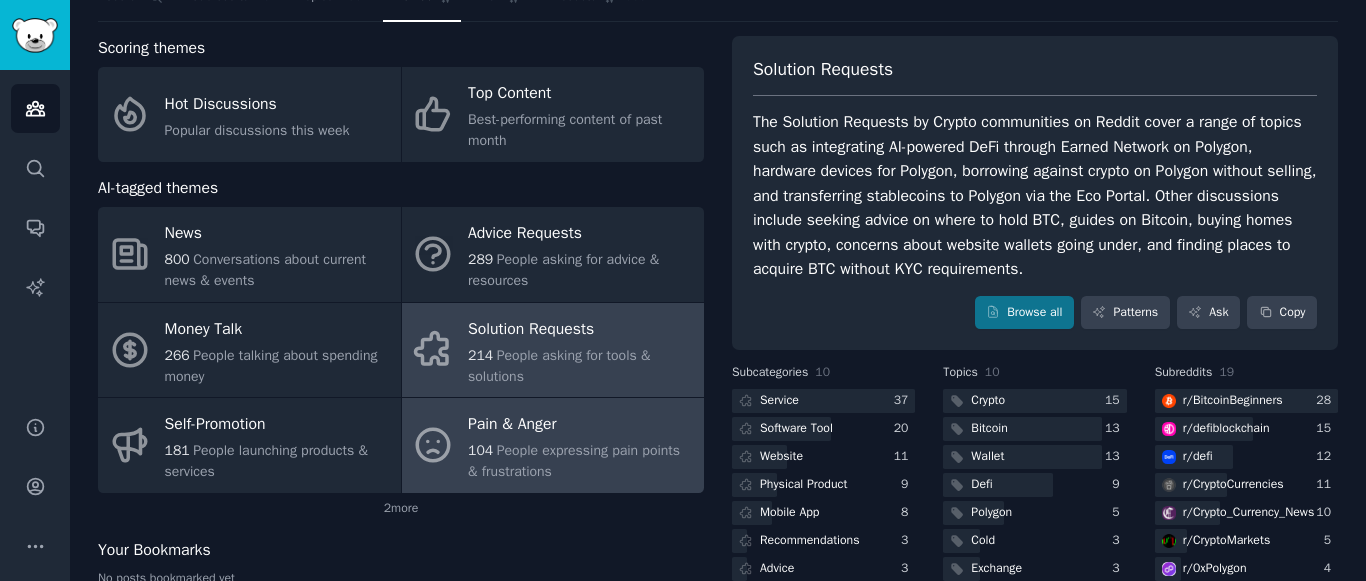 click on "Pain & Anger" at bounding box center (581, 425) 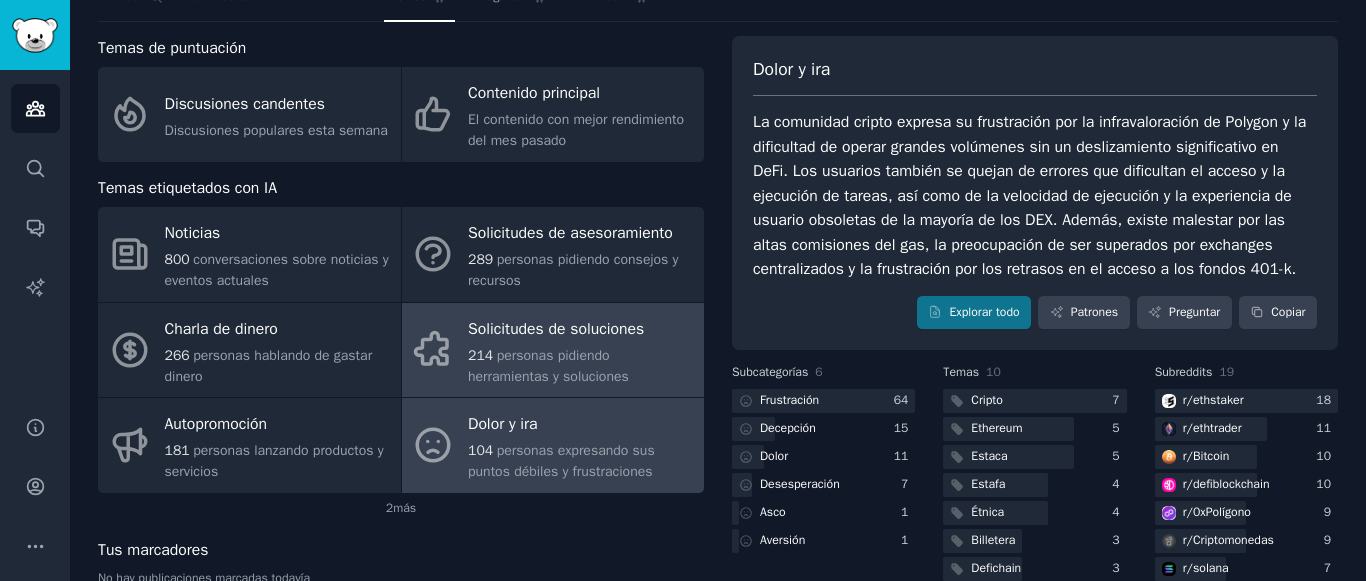 click on "personas pidiendo herramientas y soluciones" at bounding box center [548, 366] 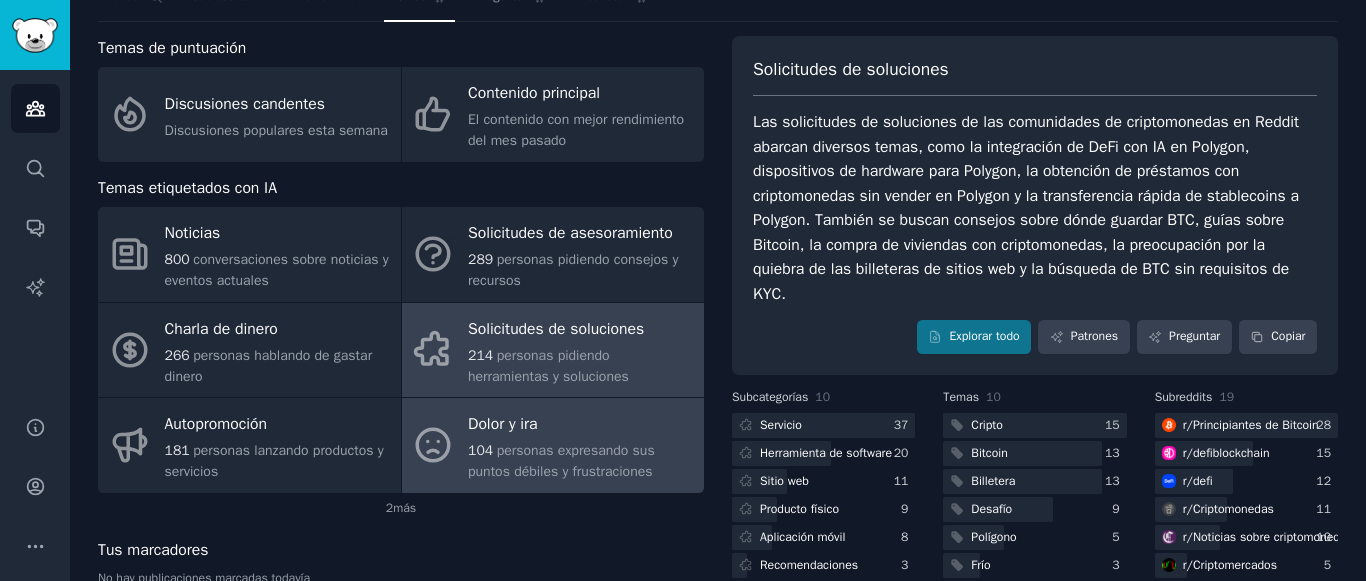 click on "Dolor y ira" at bounding box center (503, 424) 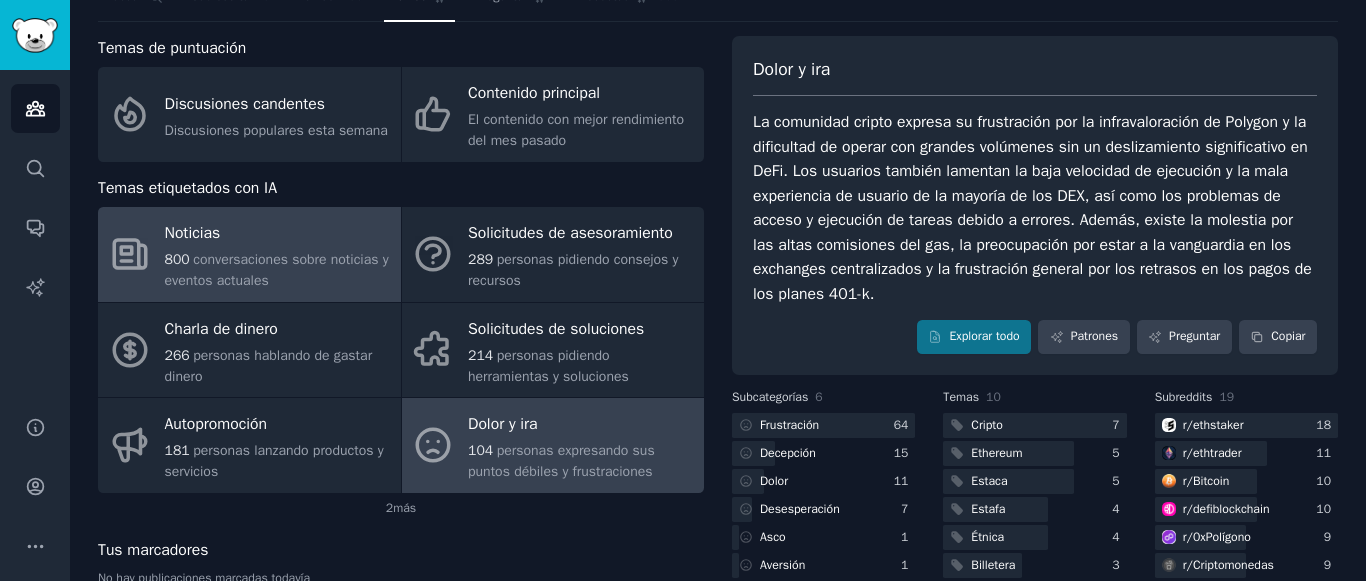 click on "Noticias" at bounding box center [278, 234] 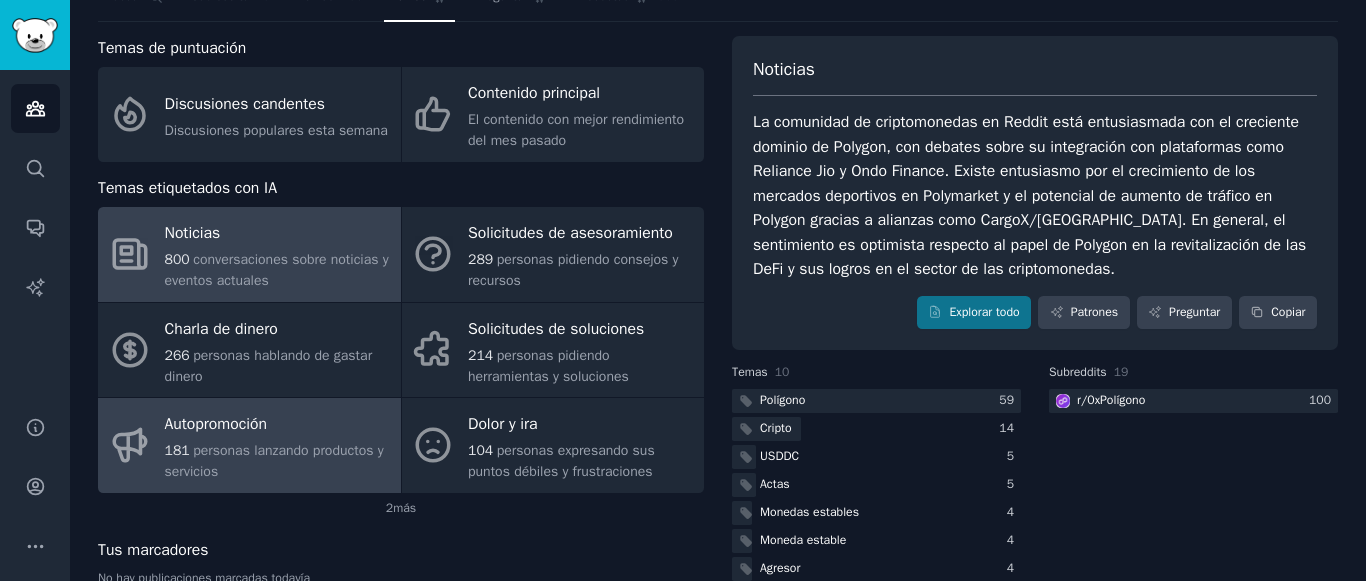 click on "Autopromoción" at bounding box center (278, 425) 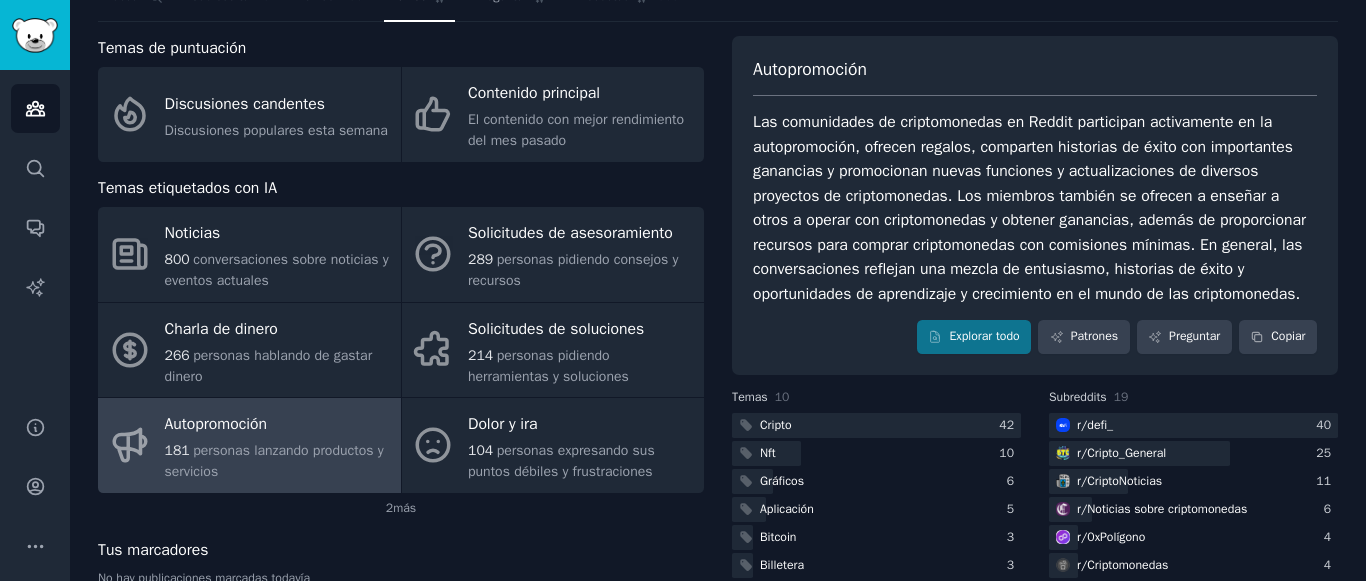 scroll, scrollTop: 0, scrollLeft: 0, axis: both 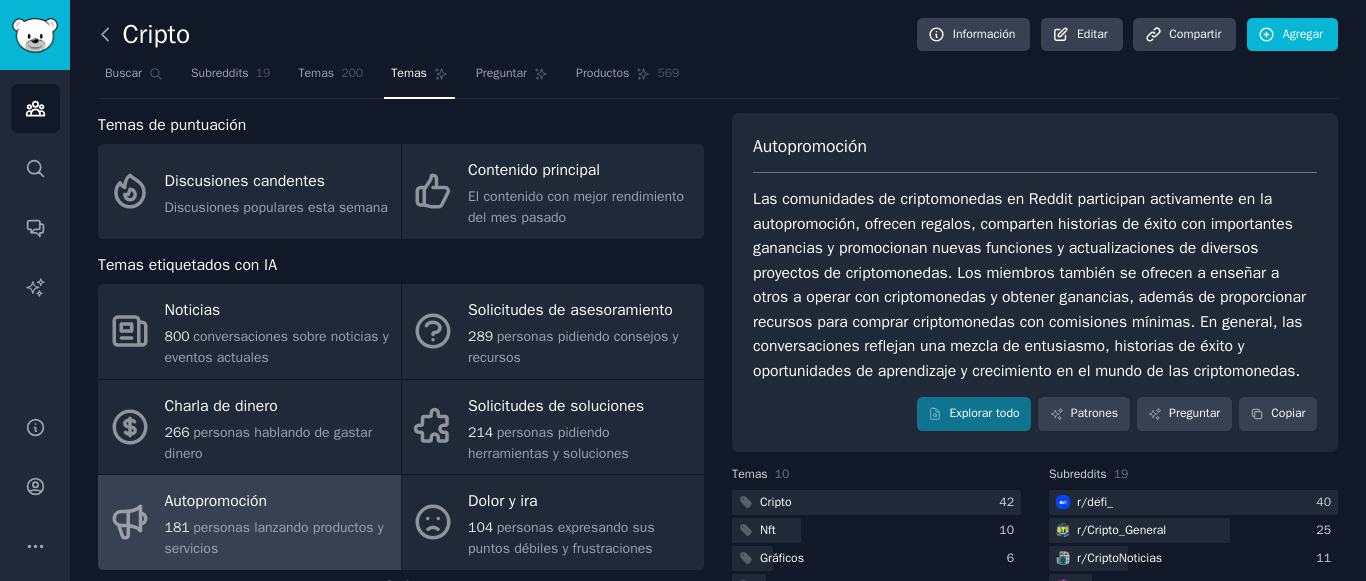 click 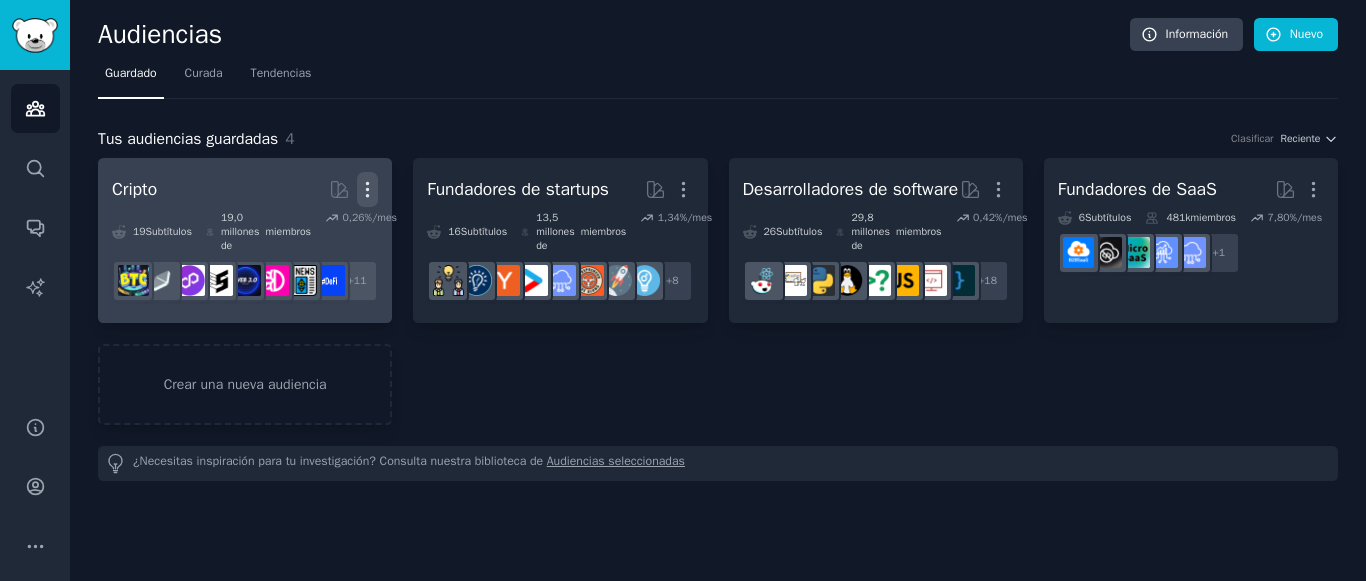 click 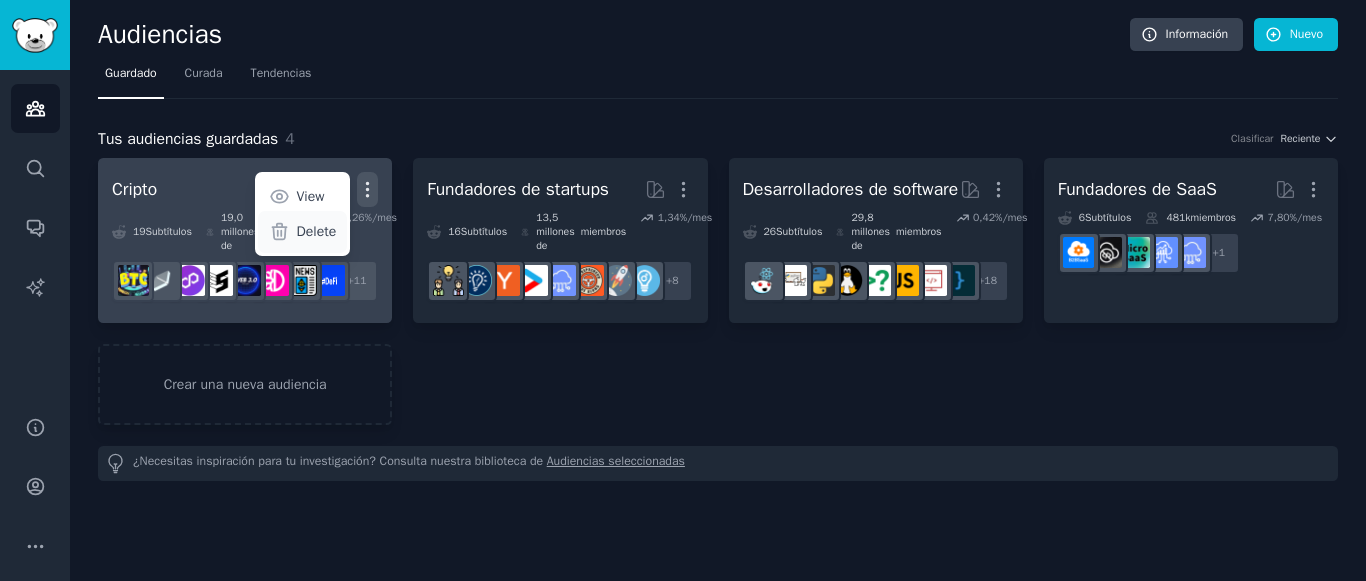 click on "Delete" at bounding box center [317, 231] 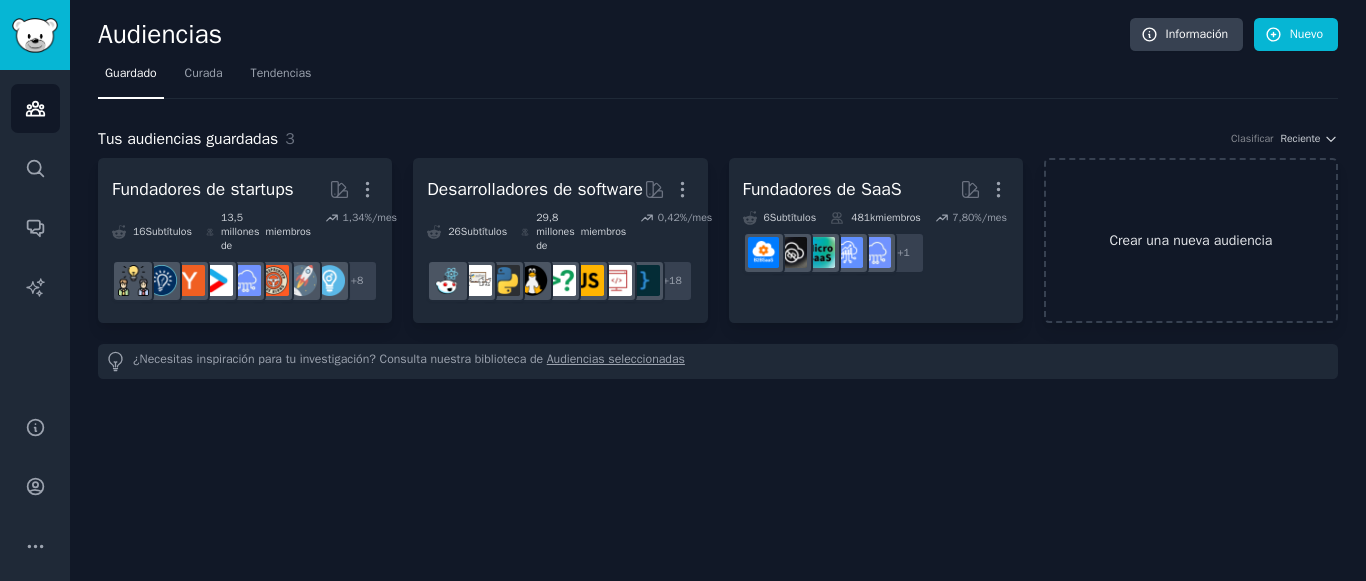 click on "Crear una nueva audiencia" at bounding box center [1191, 240] 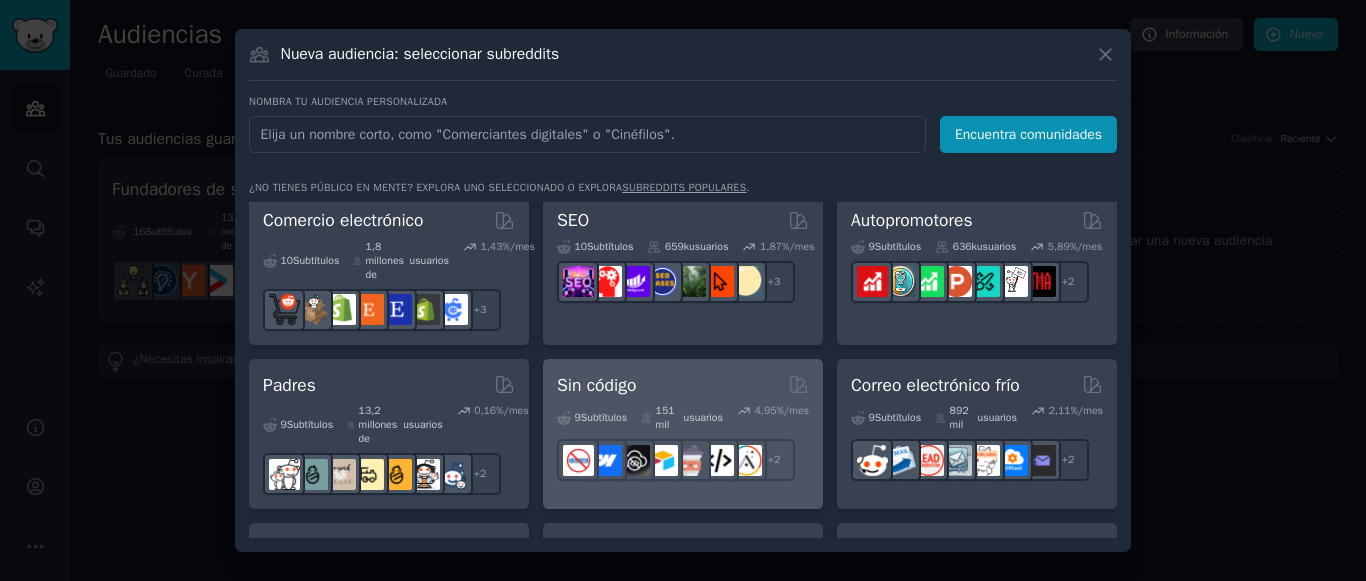 scroll, scrollTop: 990, scrollLeft: 0, axis: vertical 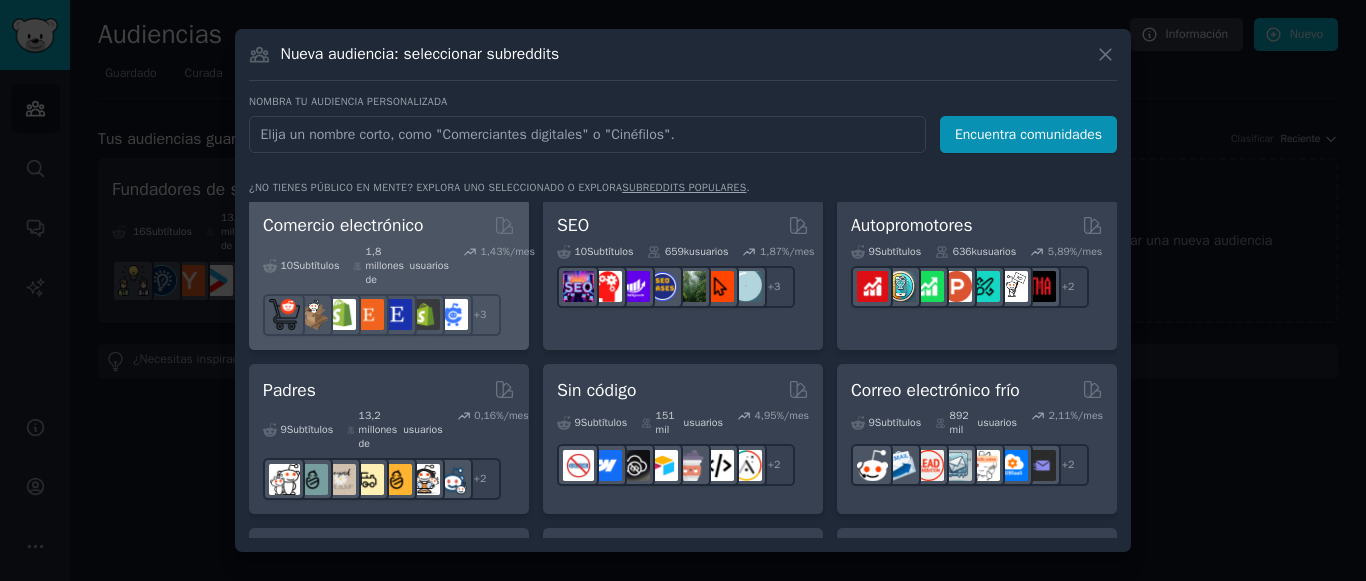 click on "Comercio electrónico" at bounding box center [343, 225] 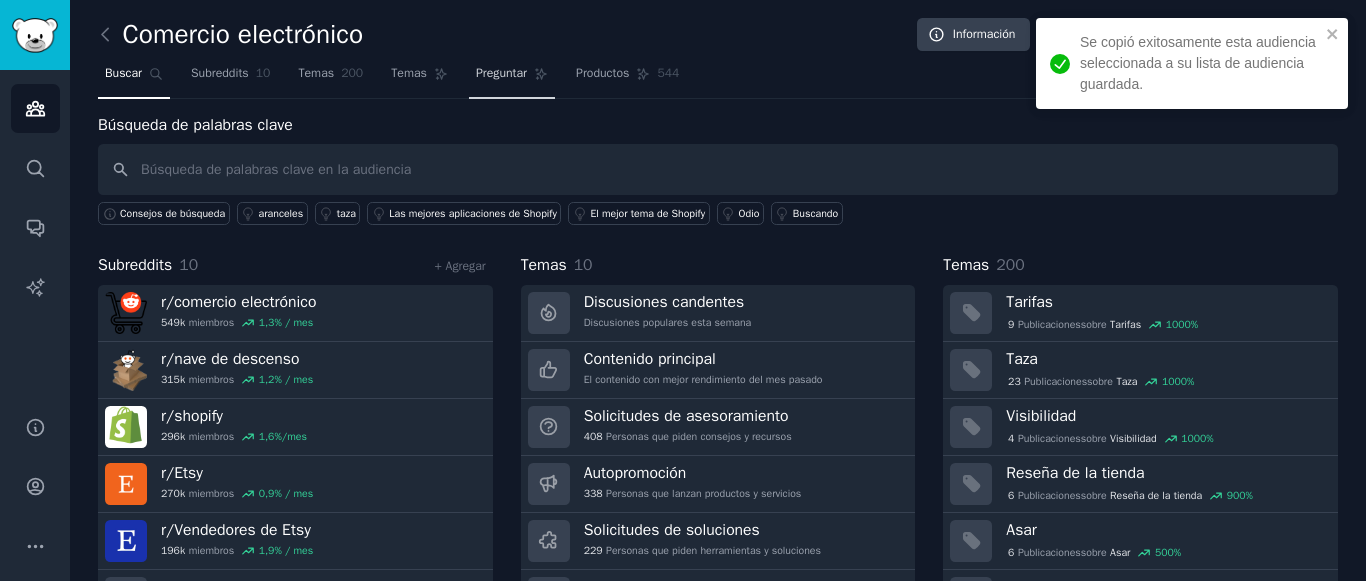click on "Preguntar" at bounding box center [501, 73] 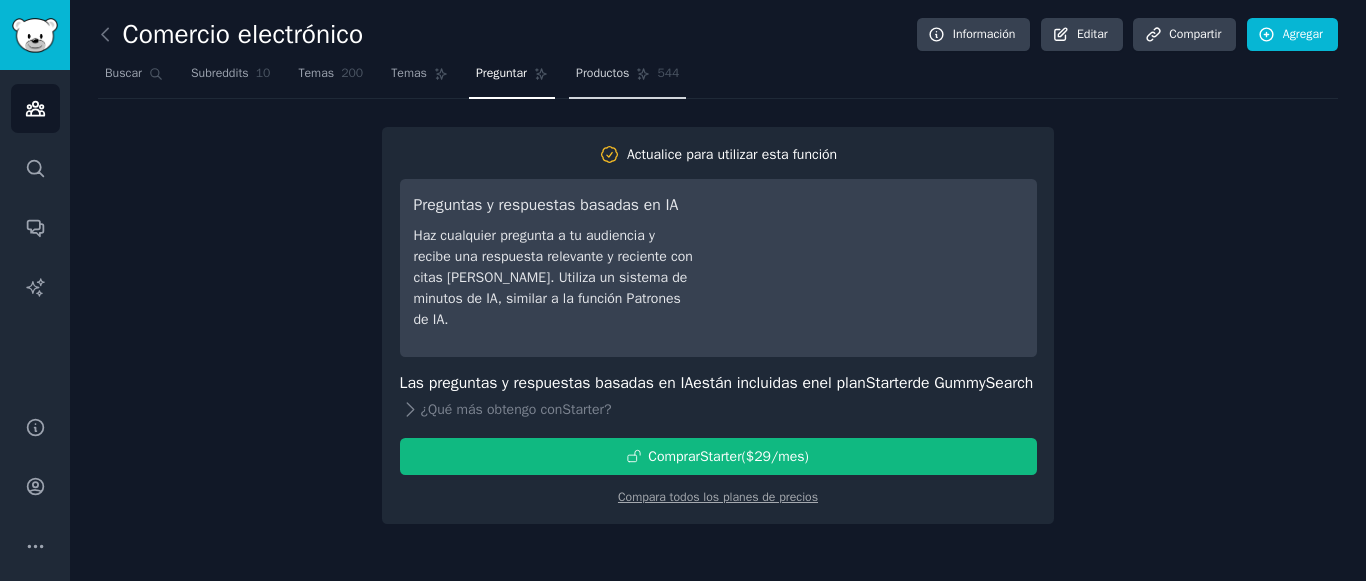 click 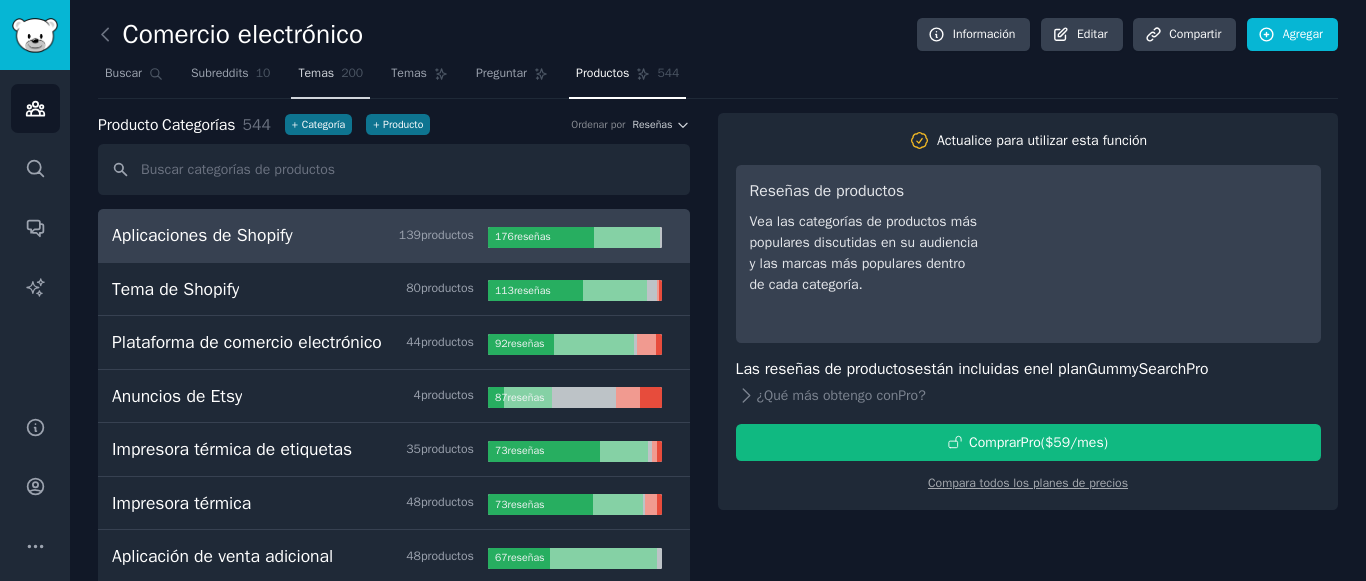 click on "200" at bounding box center (352, 73) 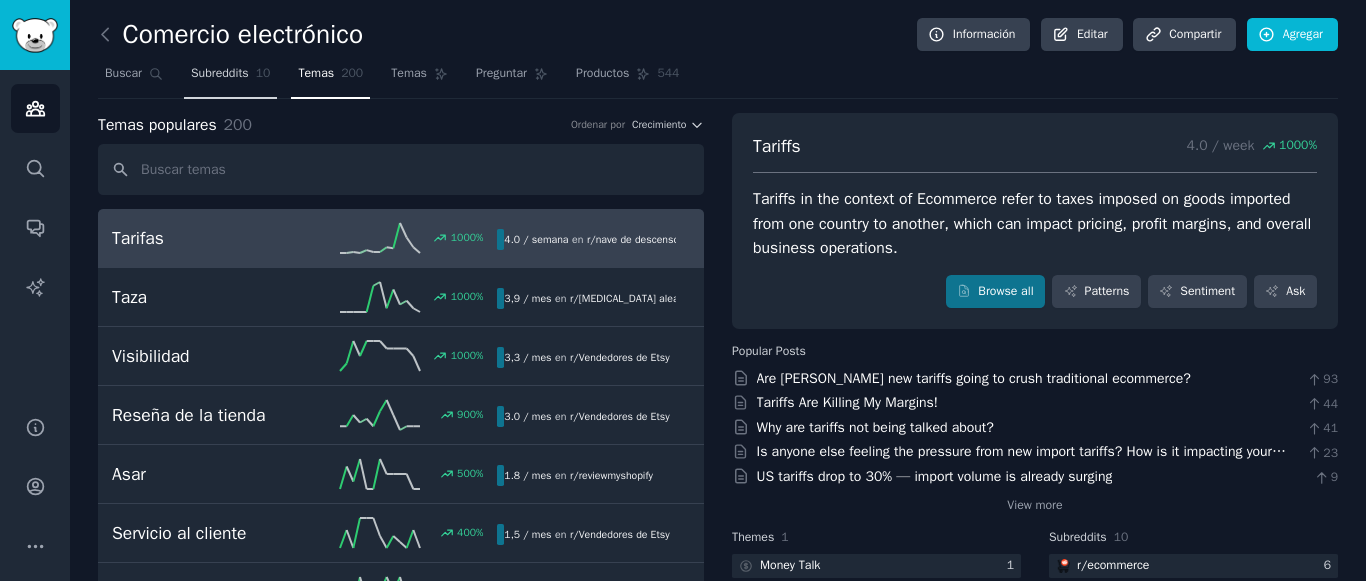 click on "Subreddits" at bounding box center (220, 73) 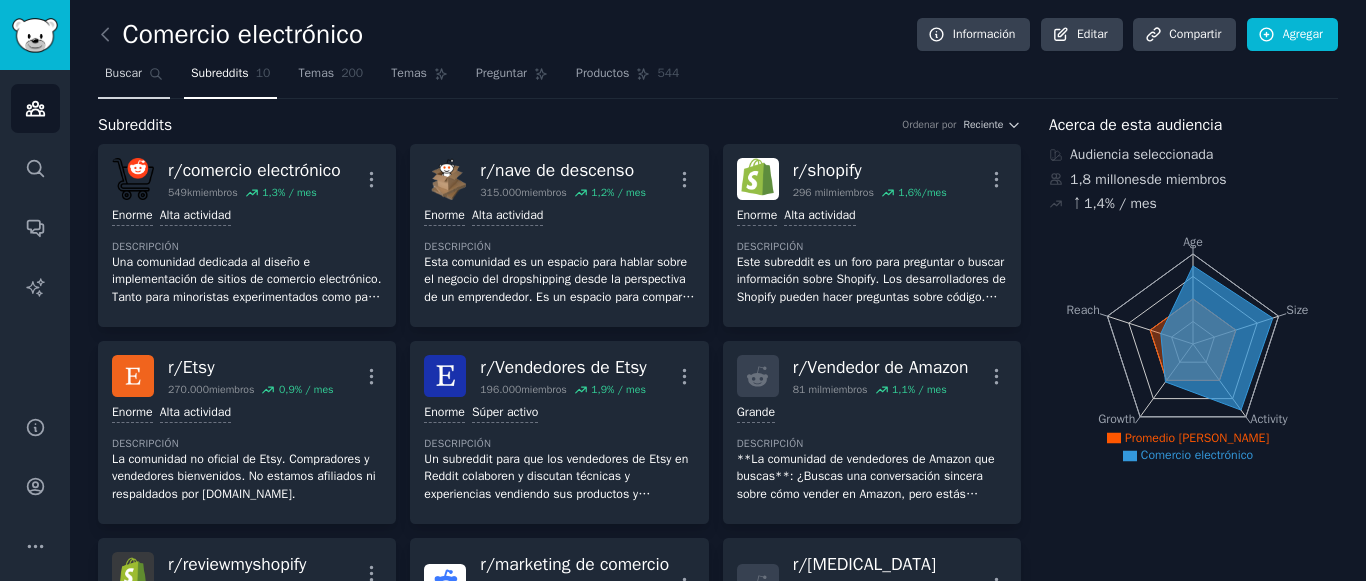 click 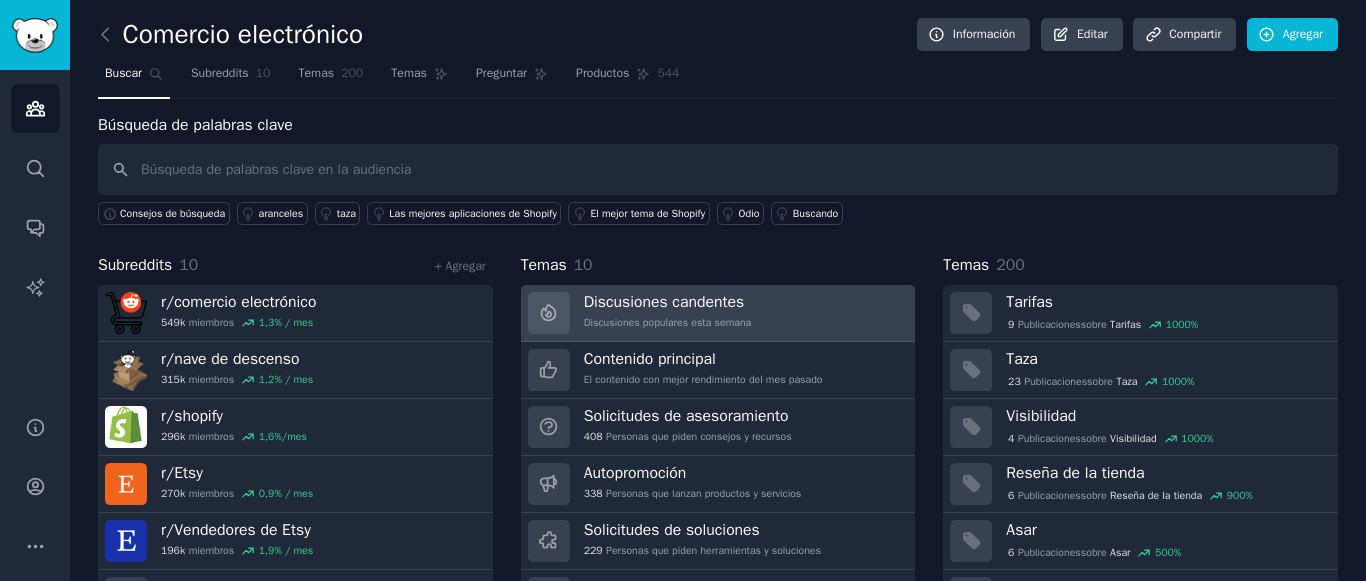 click on "Discusiones candentes Discusiones populares esta semana" at bounding box center (718, 313) 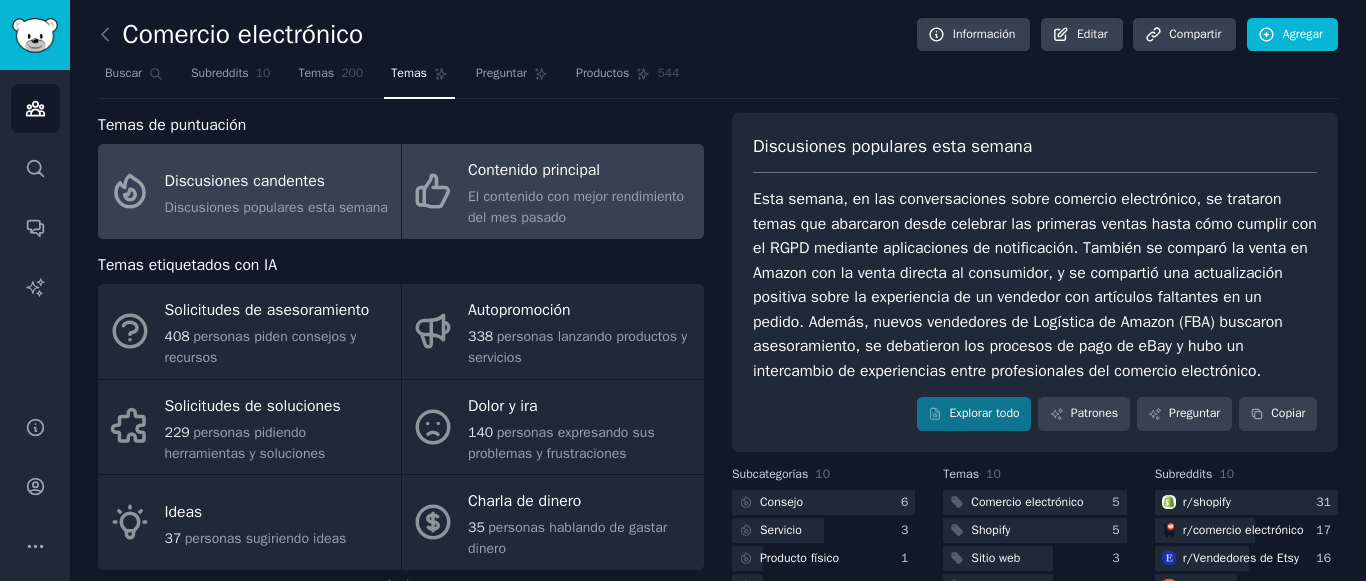 click on "El contenido con mejor rendimiento del mes pasado" at bounding box center (576, 207) 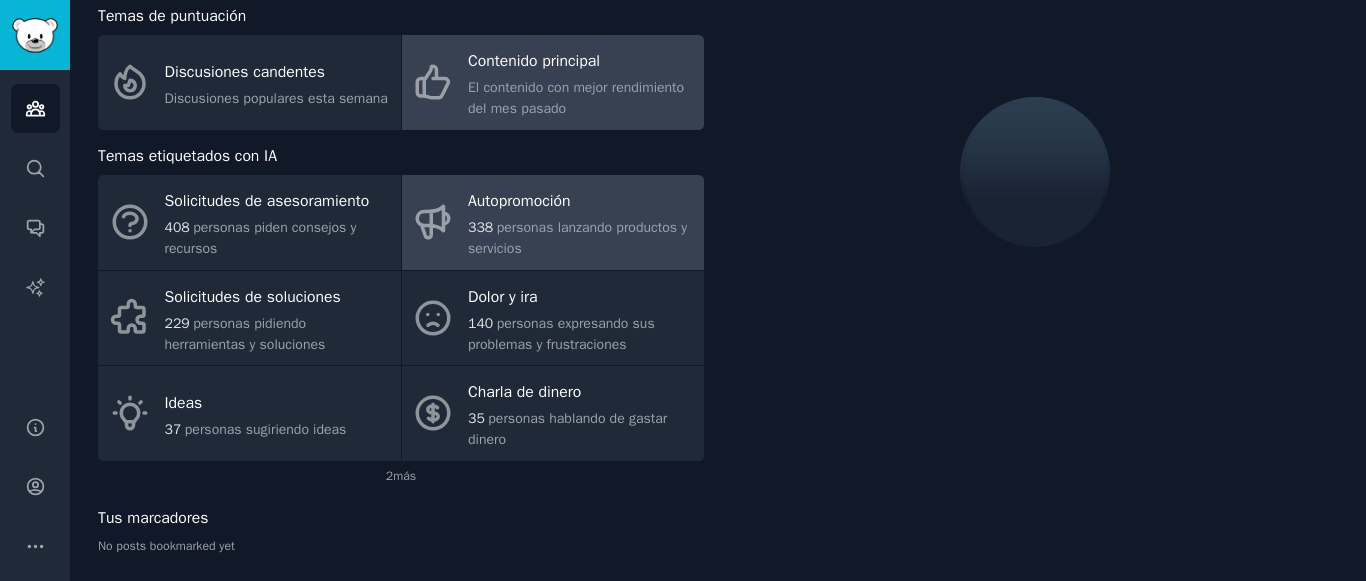 scroll, scrollTop: 110, scrollLeft: 0, axis: vertical 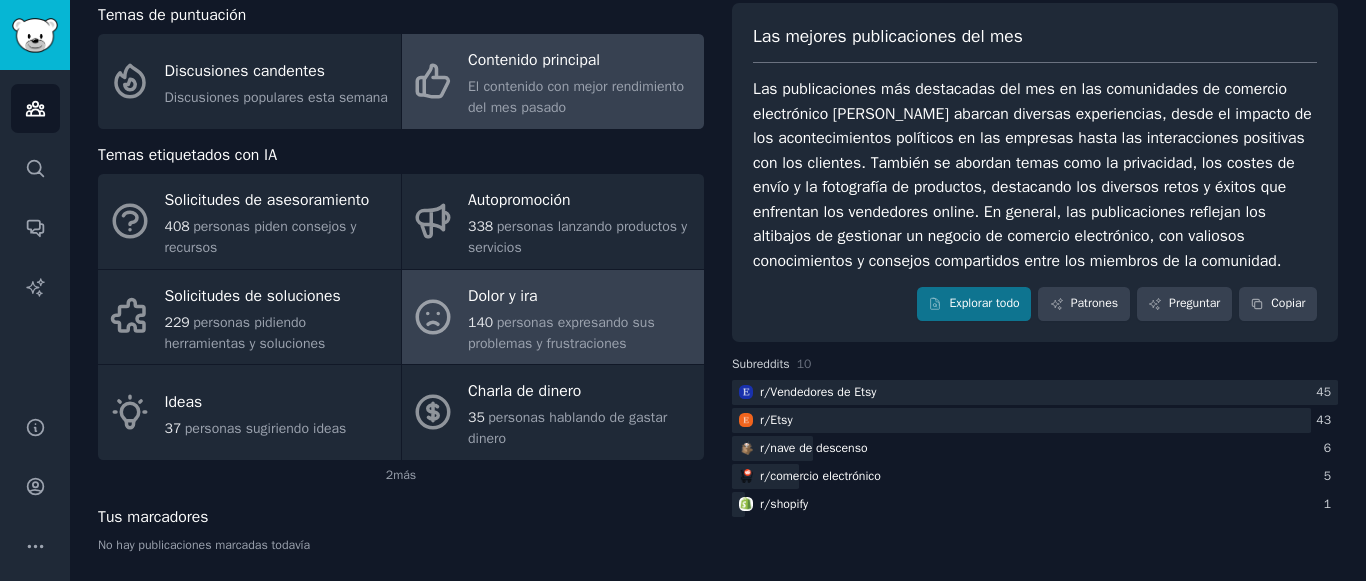 click on "Dolor y ira" at bounding box center (581, 296) 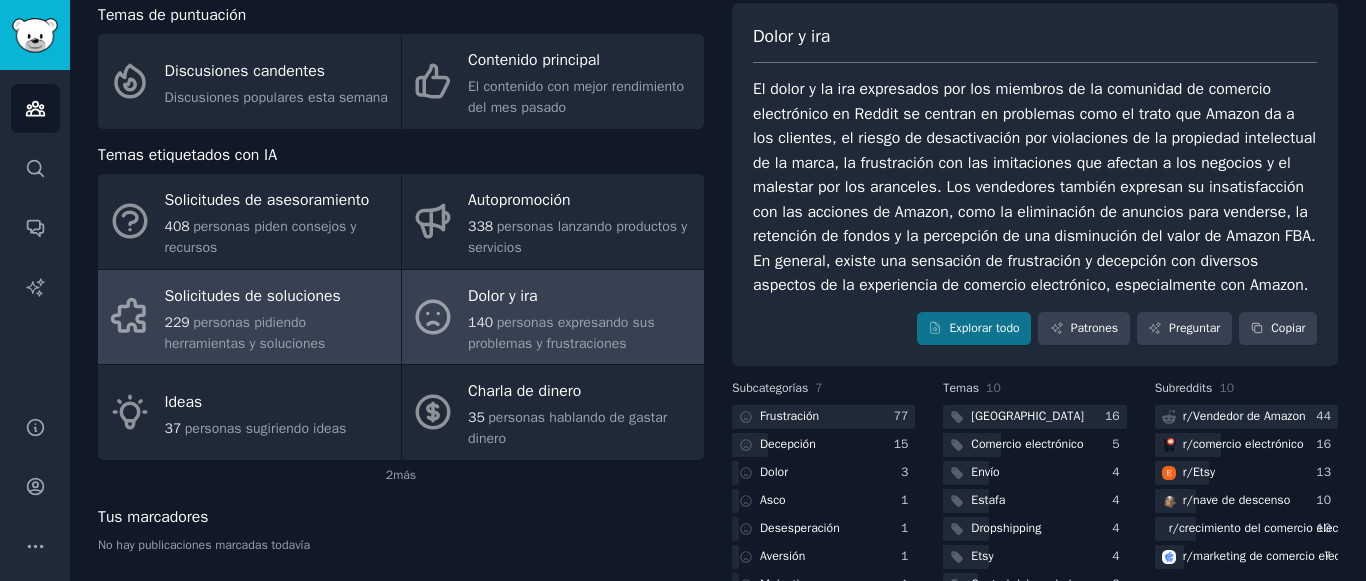 click on "Solicitudes de soluciones" at bounding box center (278, 296) 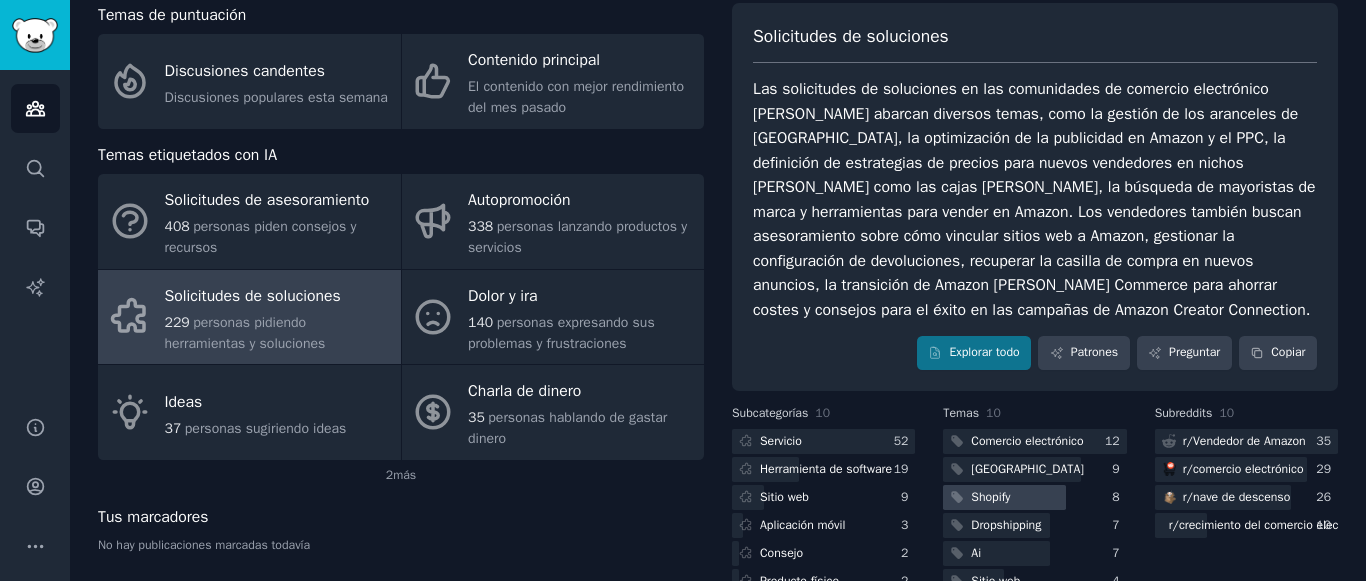 click at bounding box center [1004, 497] 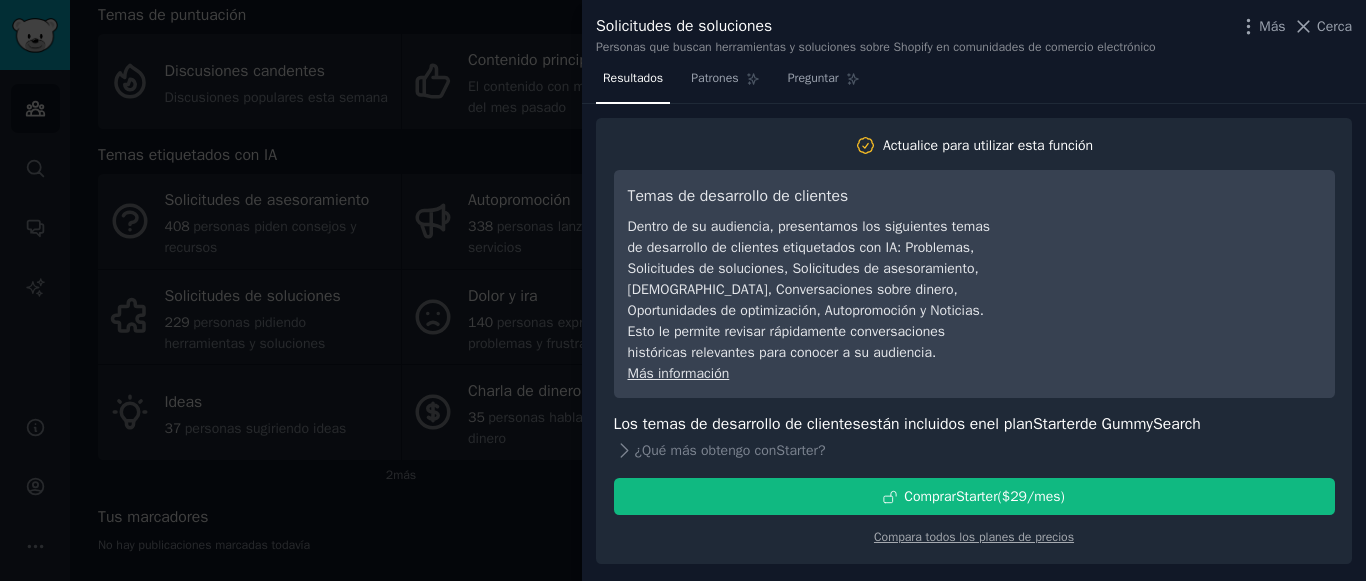click at bounding box center (683, 290) 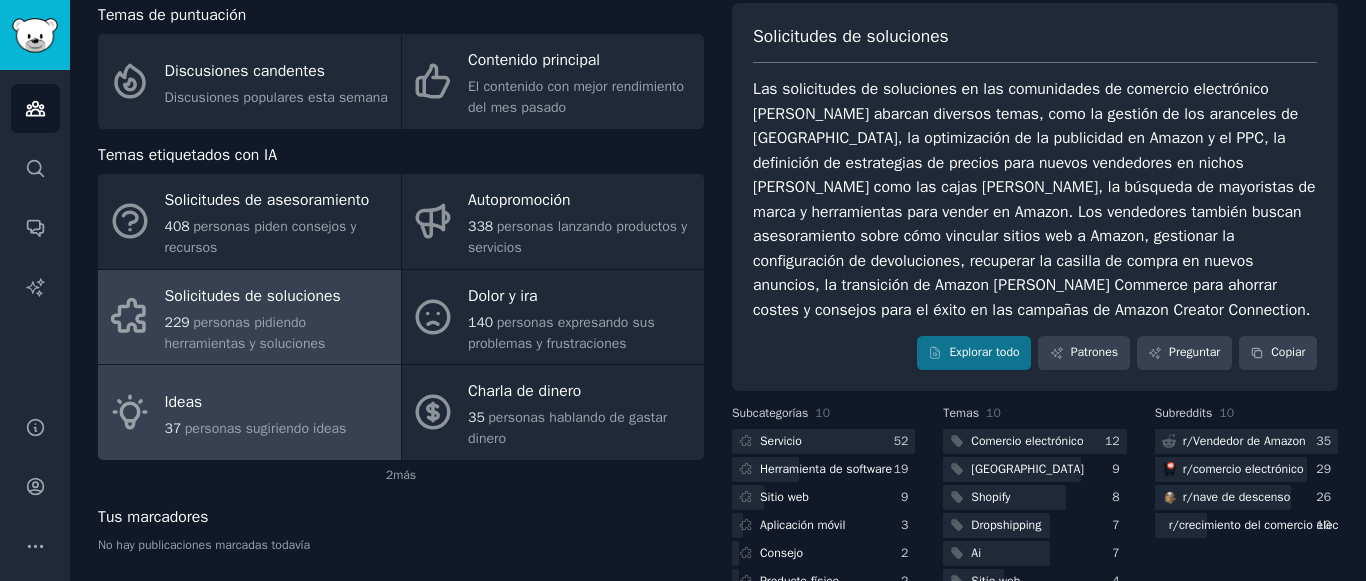 click on "Ideas 37  personas sugiriendo ideas" at bounding box center [249, 412] 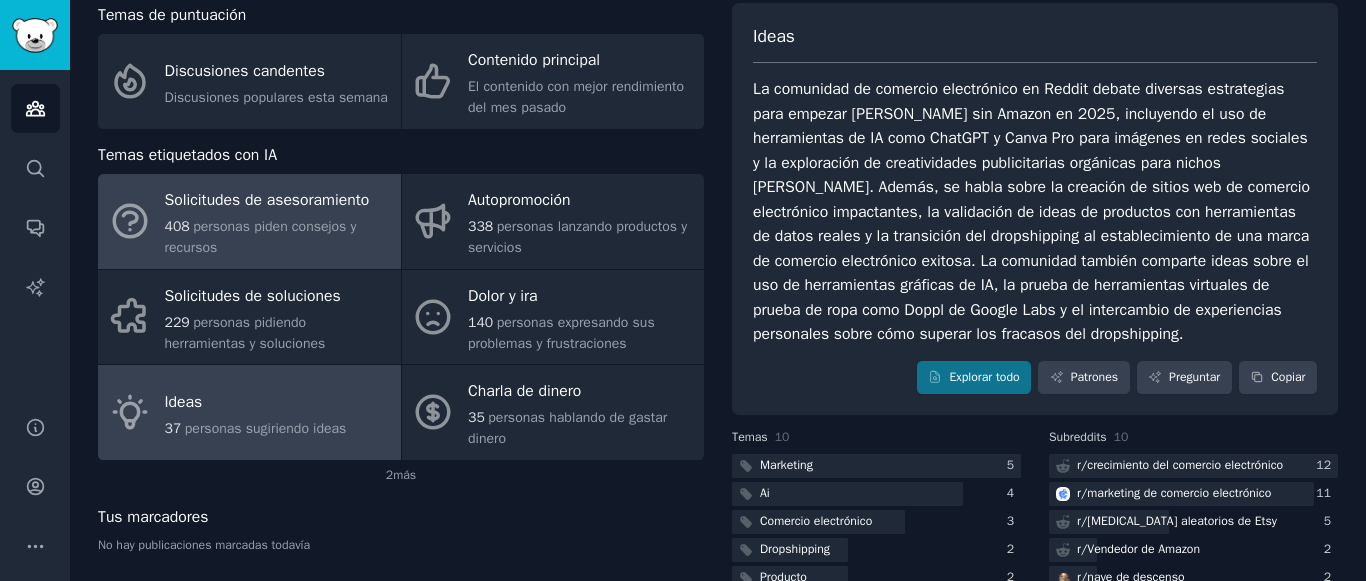 click on "personas piden consejos y recursos" at bounding box center (261, 237) 